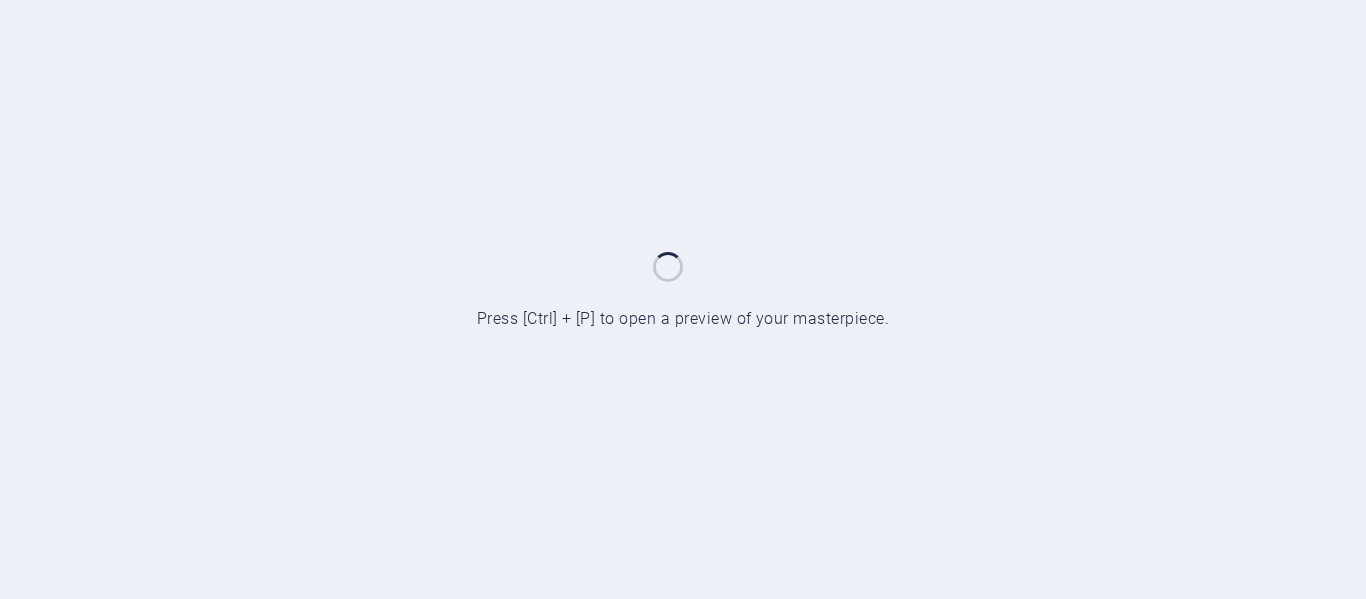 scroll, scrollTop: 0, scrollLeft: 0, axis: both 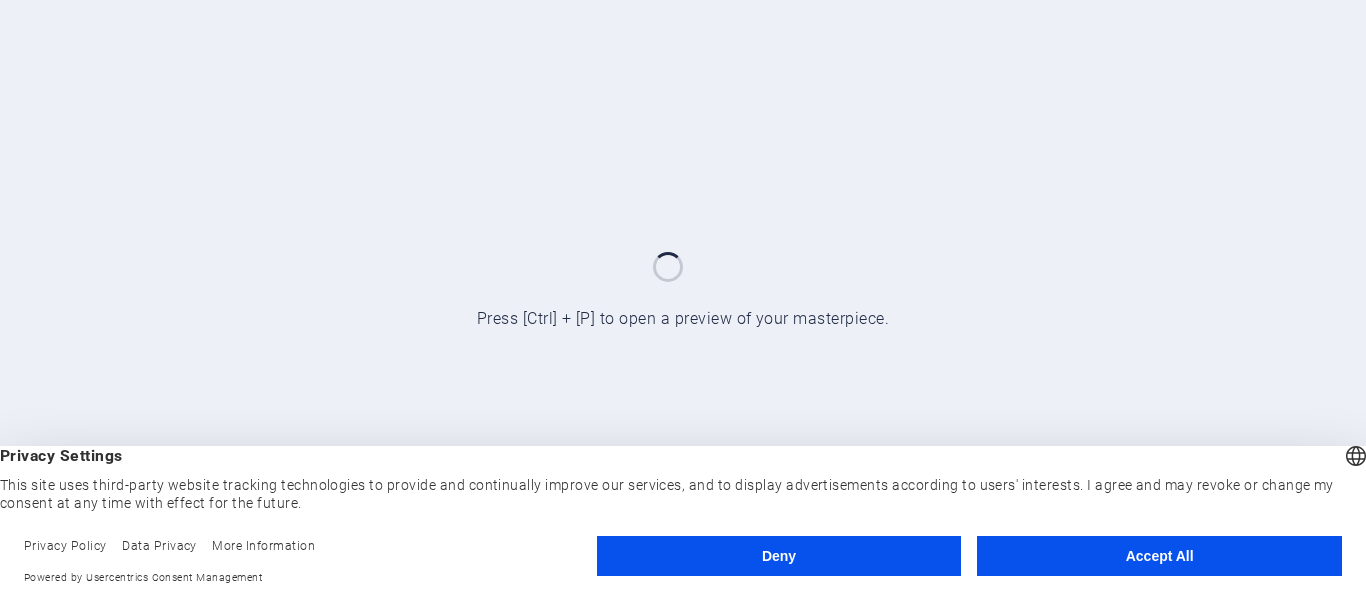 click on "Accept All" at bounding box center (1159, 556) 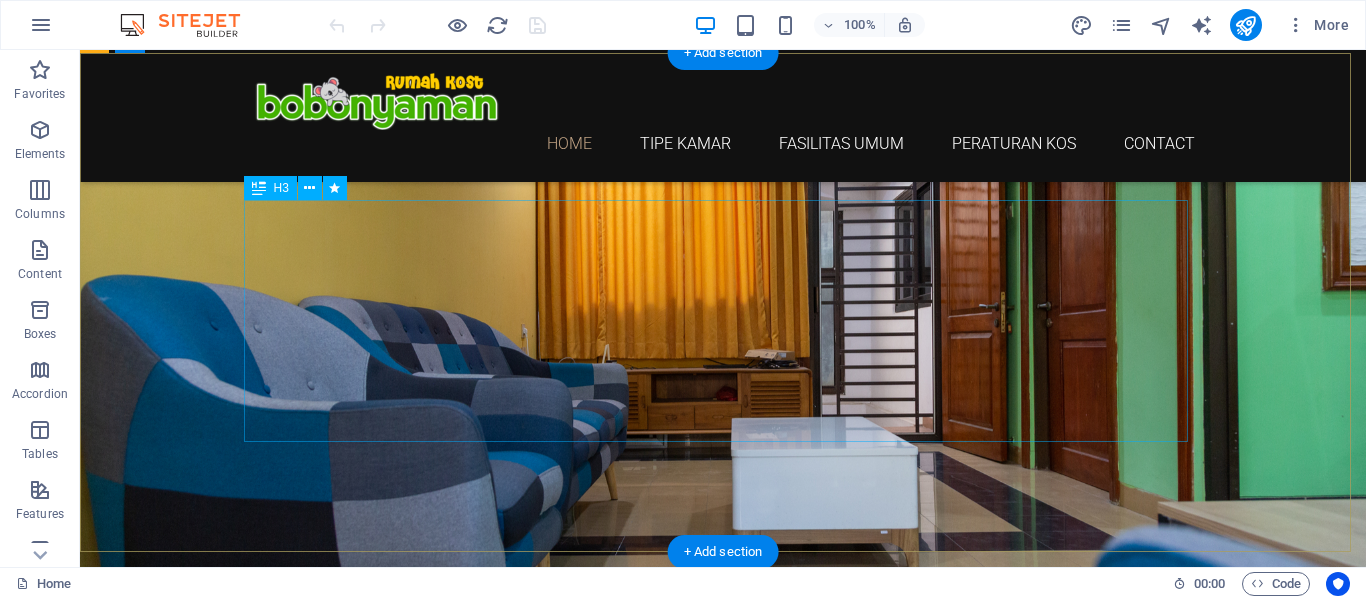 scroll, scrollTop: 0, scrollLeft: 0, axis: both 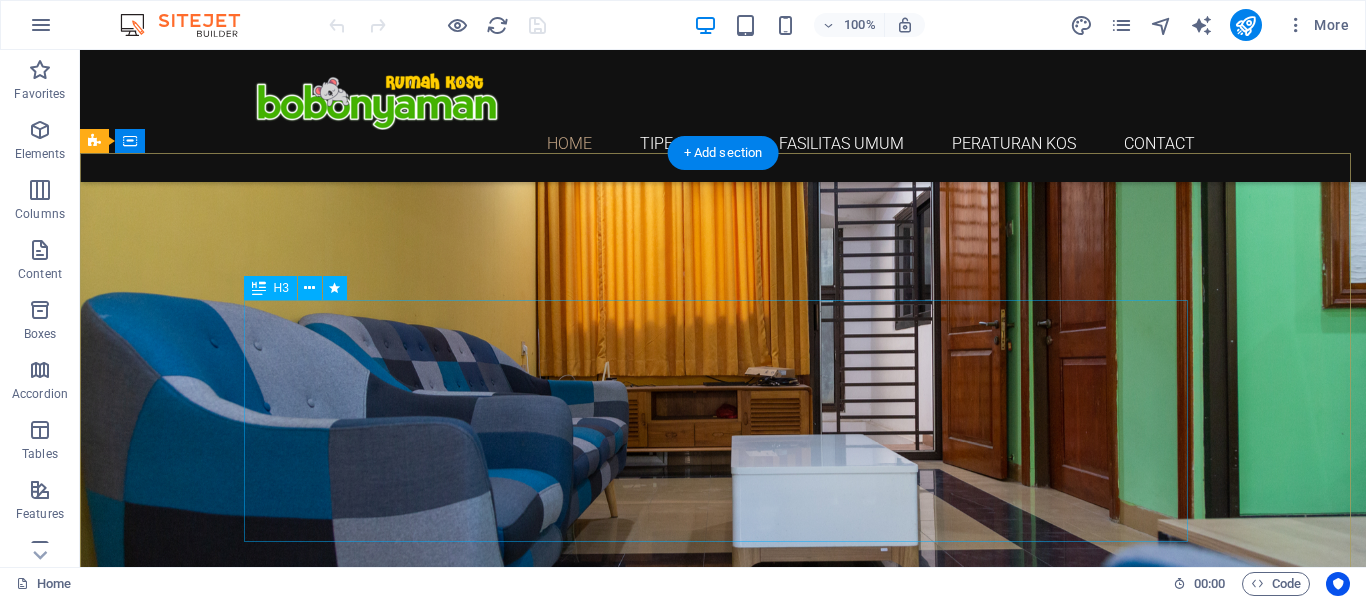 click on "* Bulan pertama potongan 50rb * FREE Wifi * FREE air galon bersama * FREE air PDAM * FREE Laundry 2 pcs perhari * Dapur dan Ruang Tamu Bersama" at bounding box center [723, 929] 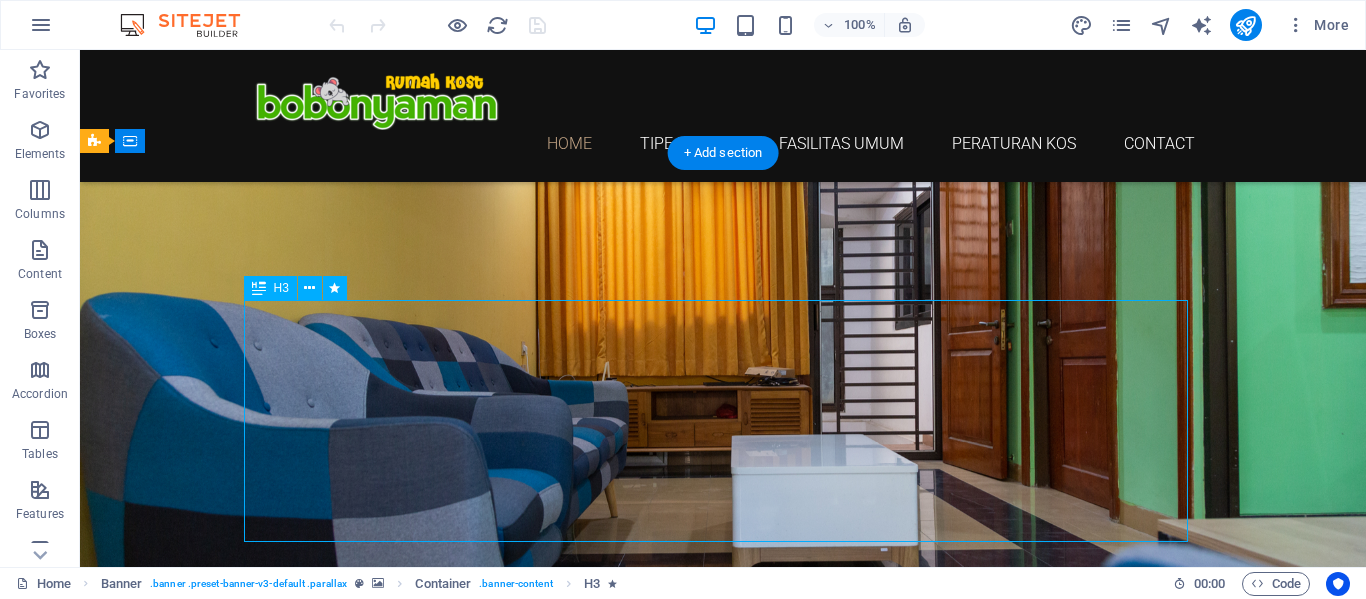 click on "* Bulan pertama potongan 50rb * FREE Wifi * FREE air galon bersama * FREE air PDAM * FREE Laundry 2 pcs perhari * Dapur dan Ruang Tamu Bersama" at bounding box center (723, 929) 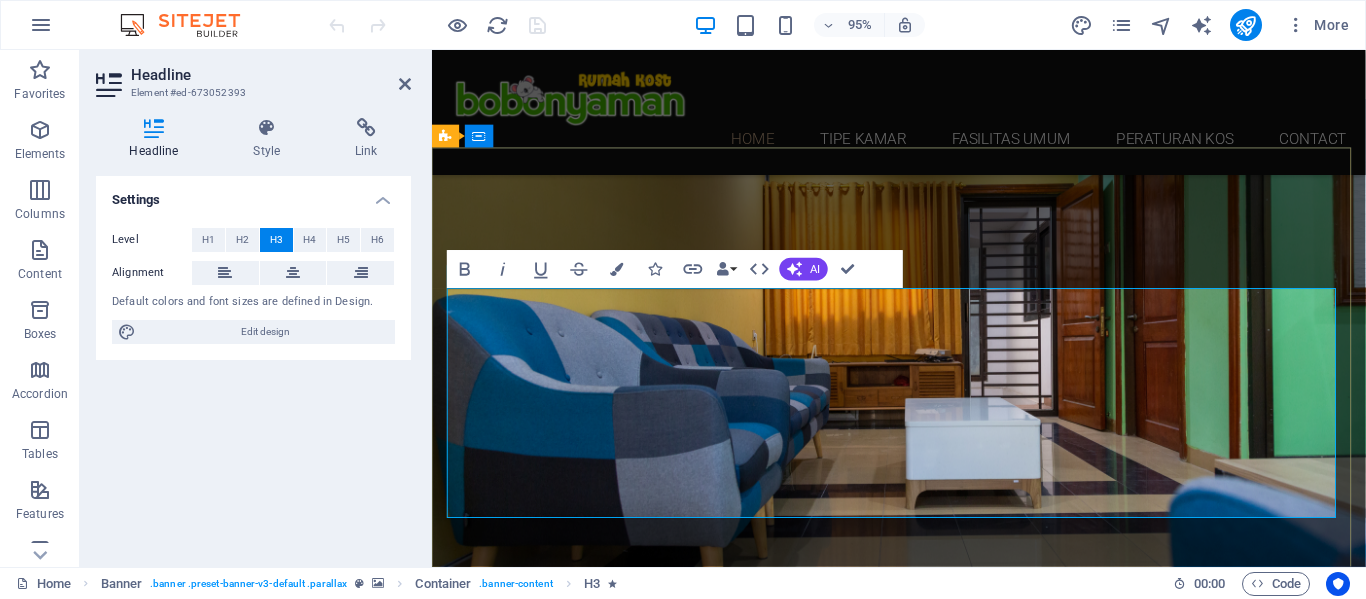click on "* Bulan pertama potongan 50rb * FREE Wifi * FREE air galon bersama * FREE air PDAM * FREE Laundry 2 pcs perhari * Dapur dan Ruang Tamu Bersama" at bounding box center (923, 946) 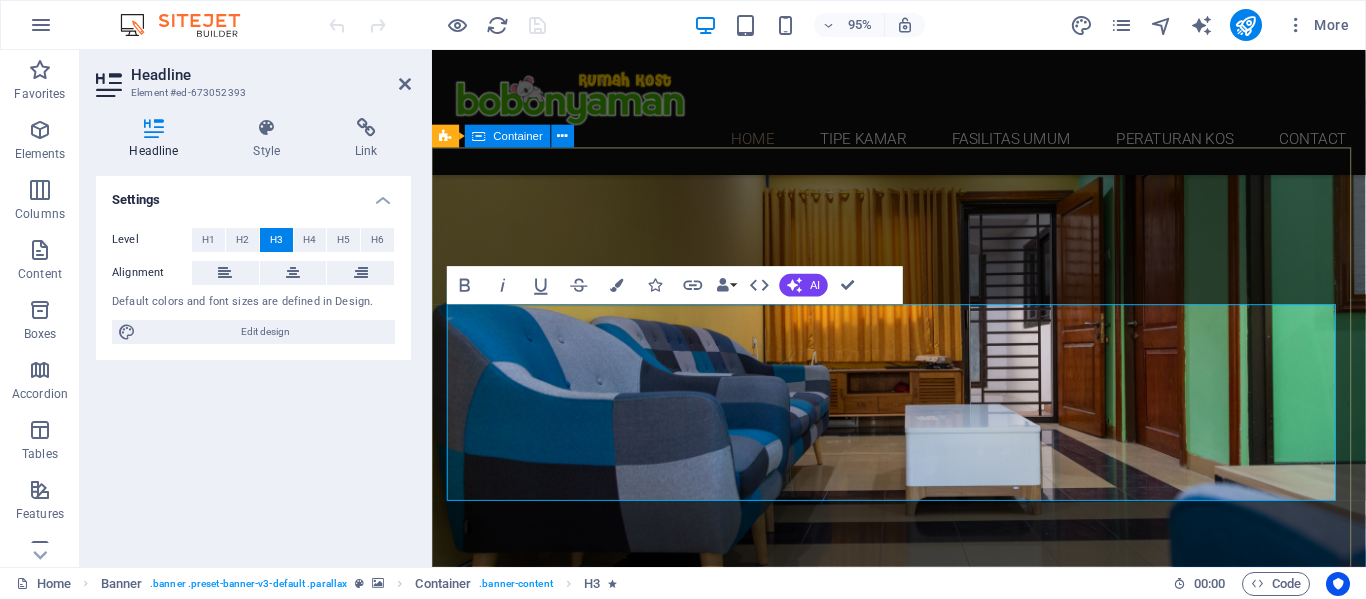 click on "Kos Nyaman, Aman, Strategis. * FREE Wifi * FREE air galon bersama * FREE air PDAM * FREE Laundry 2 pcs perhari * Dapur dan Ruang Tamu Bersama" at bounding box center (923, 907) 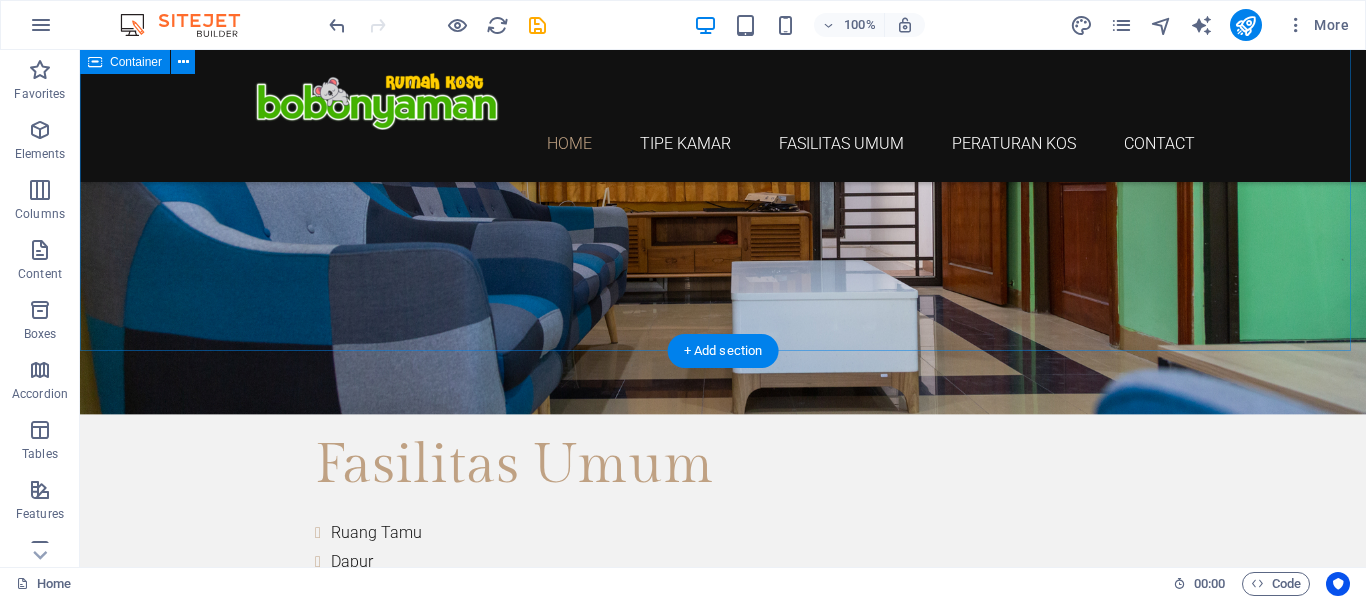 scroll, scrollTop: 1700, scrollLeft: 0, axis: vertical 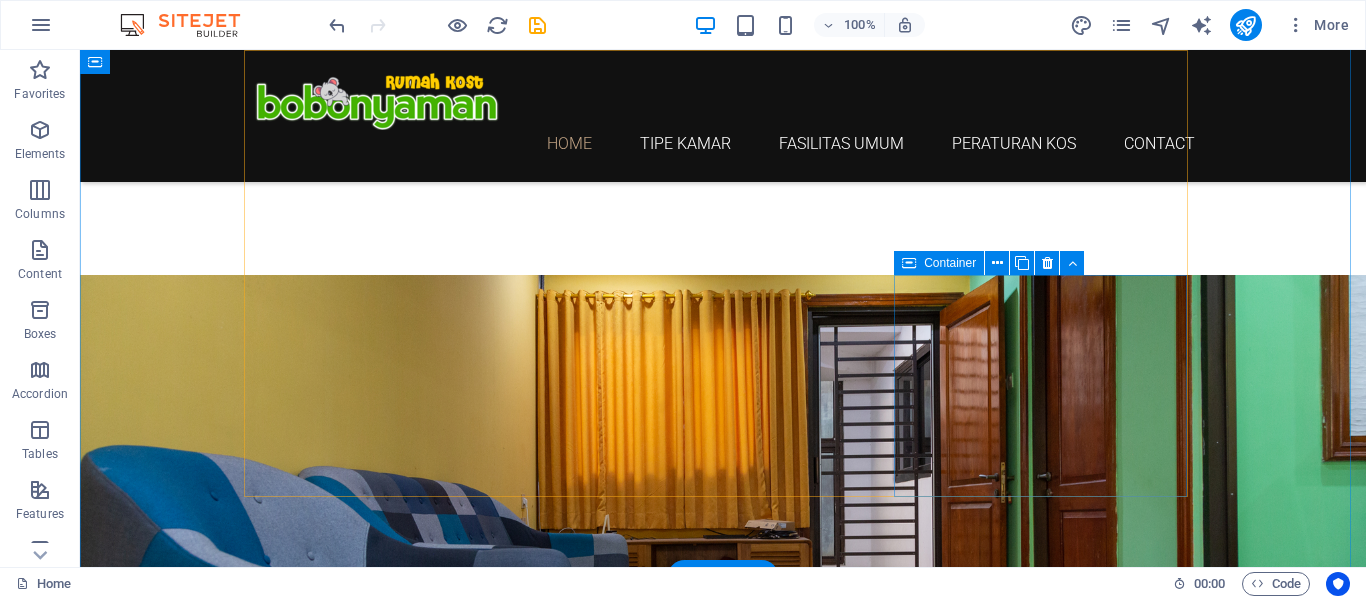 click on "Diskon Potongan 50.000 Untuk Setiap Bulan Pertama Bergabung" at bounding box center [723, 2399] 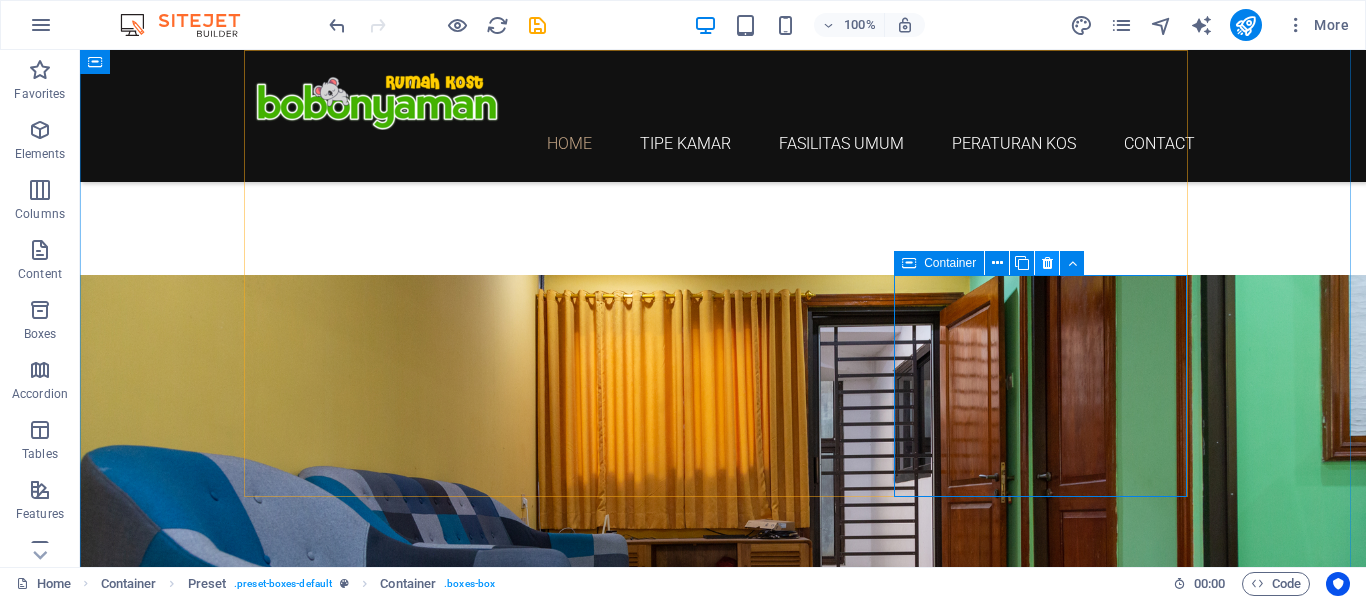 click at bounding box center [1047, 263] 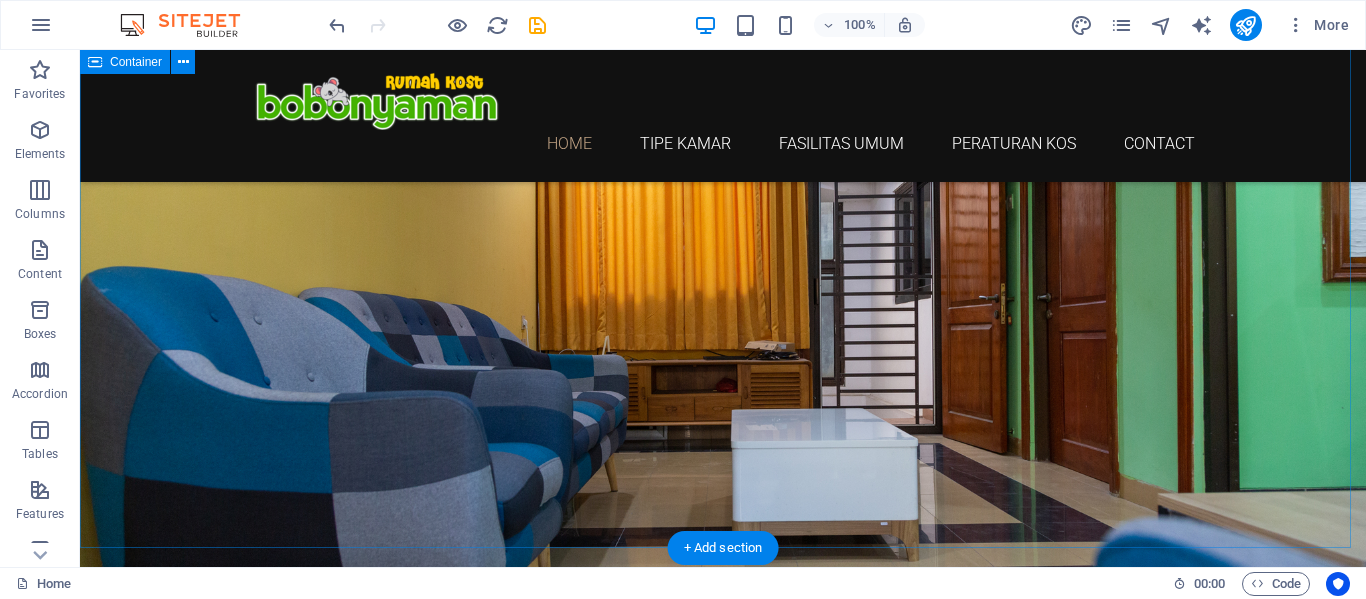click on "Kelebihan Free Air PAM Bebas biaya air PDAM Free Wifi Tersedia WIFI lancar Free Laundry Terdapat Fasilitas Laundry Free Air Galon Tersedia Air minum Galon Ruang Bersama Dapur, Ruang Tamu, Ruang Makan" at bounding box center [723, 1728] 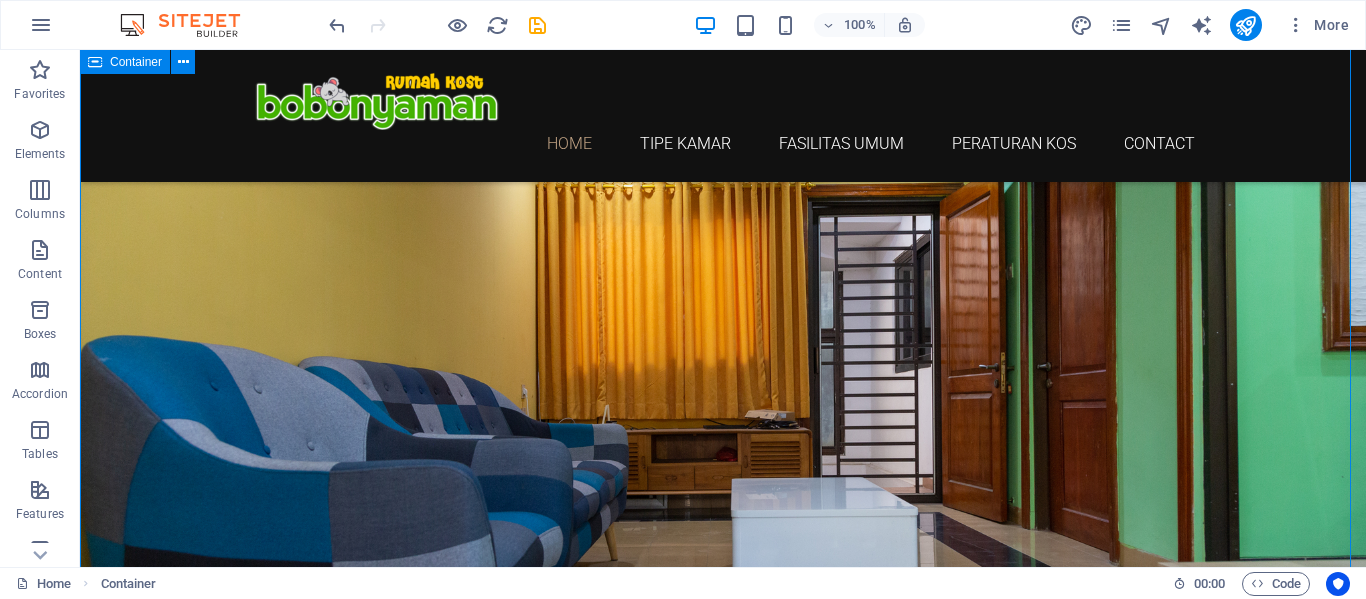 scroll, scrollTop: 1600, scrollLeft: 0, axis: vertical 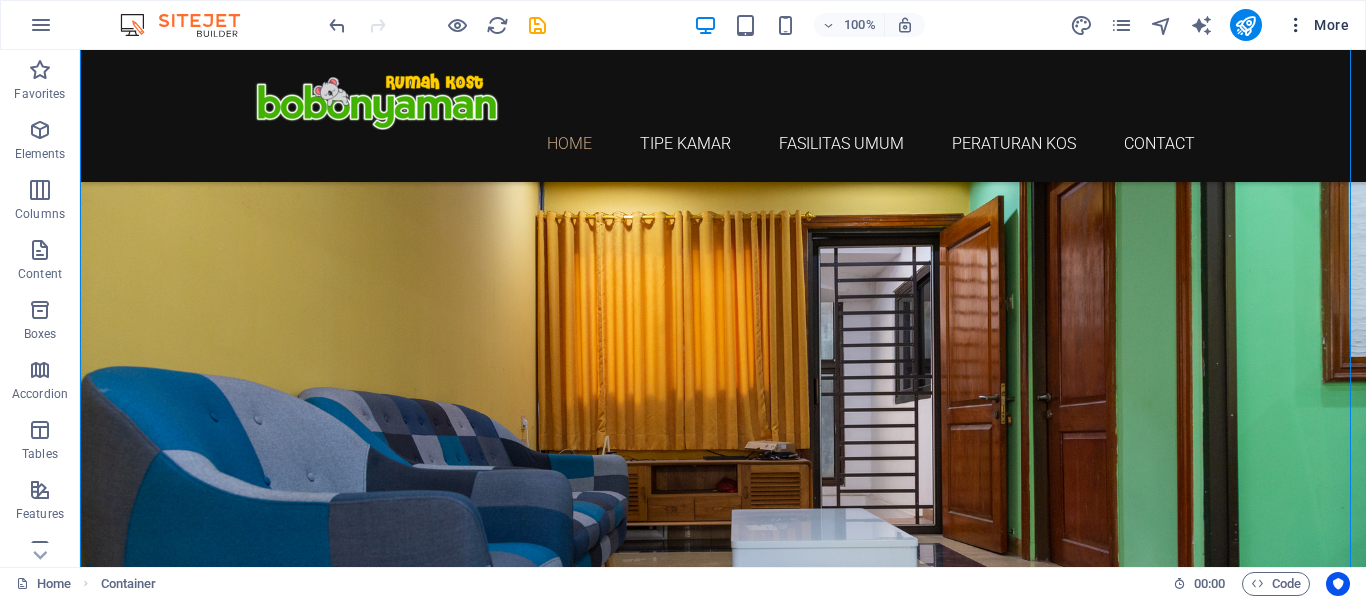 click on "More" at bounding box center [1317, 25] 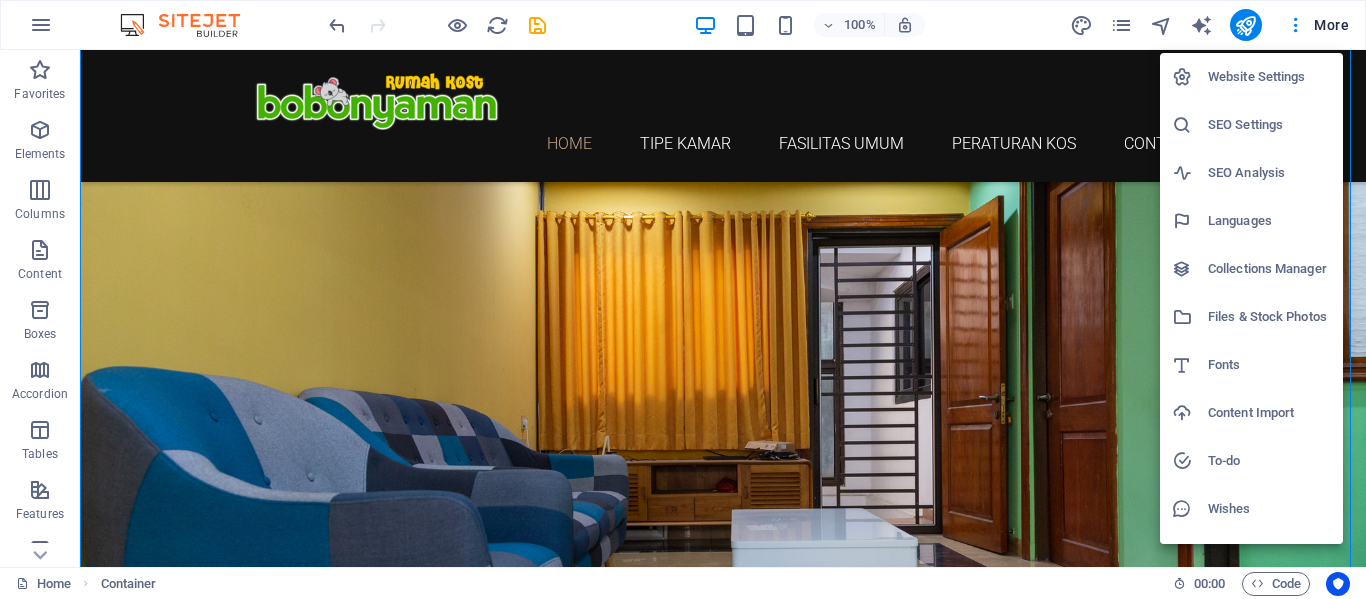 click at bounding box center [683, 299] 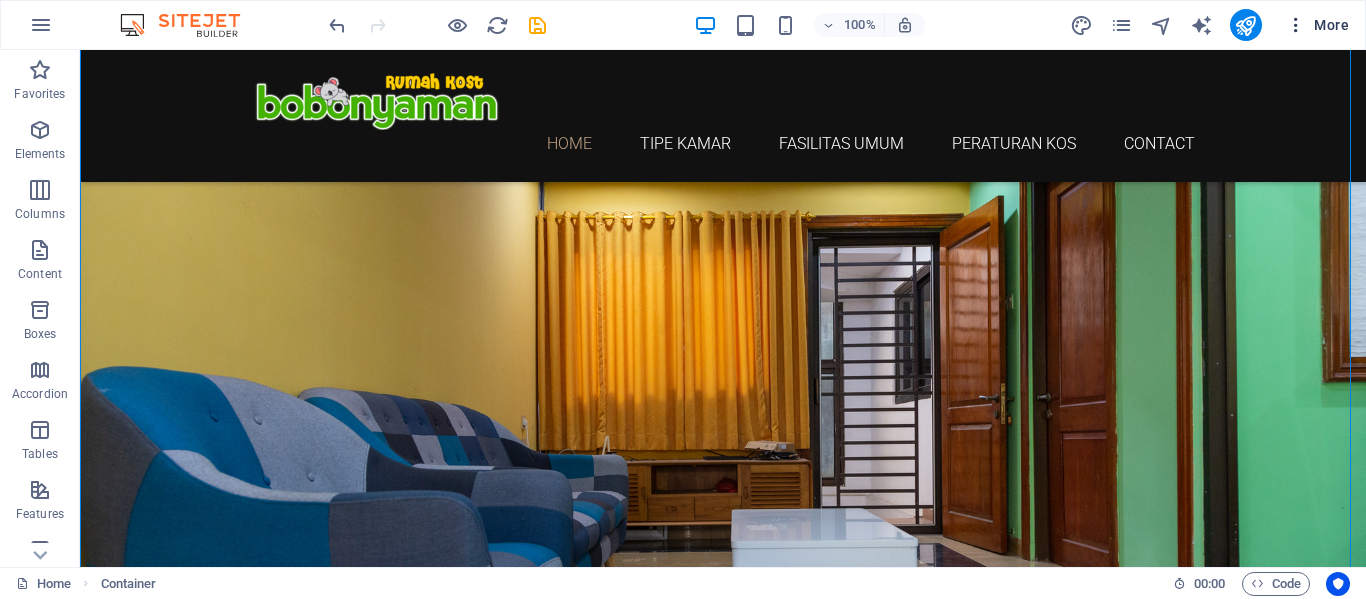 click at bounding box center [1296, 25] 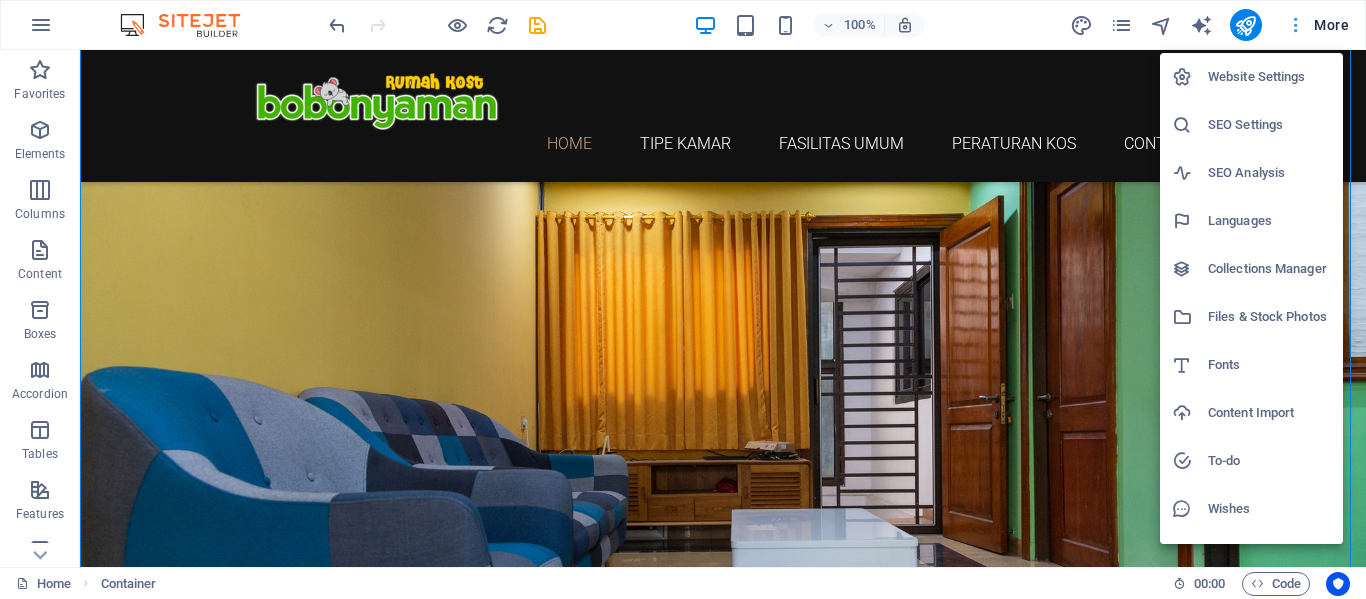 click at bounding box center (683, 299) 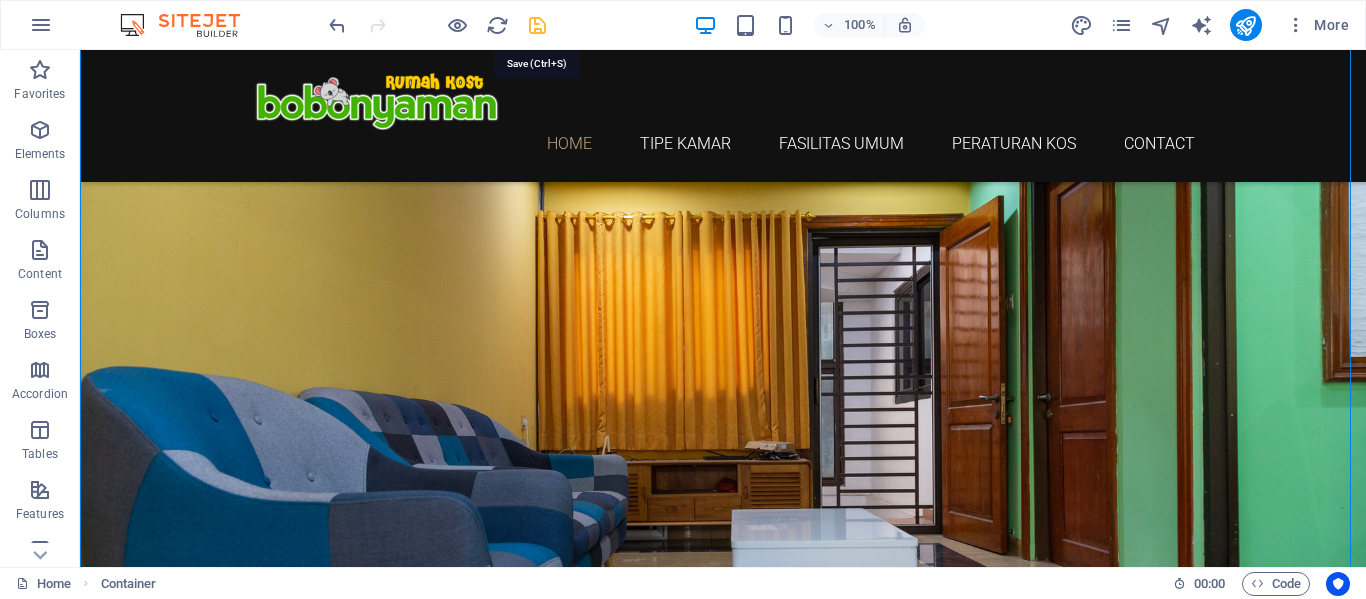 click at bounding box center [537, 25] 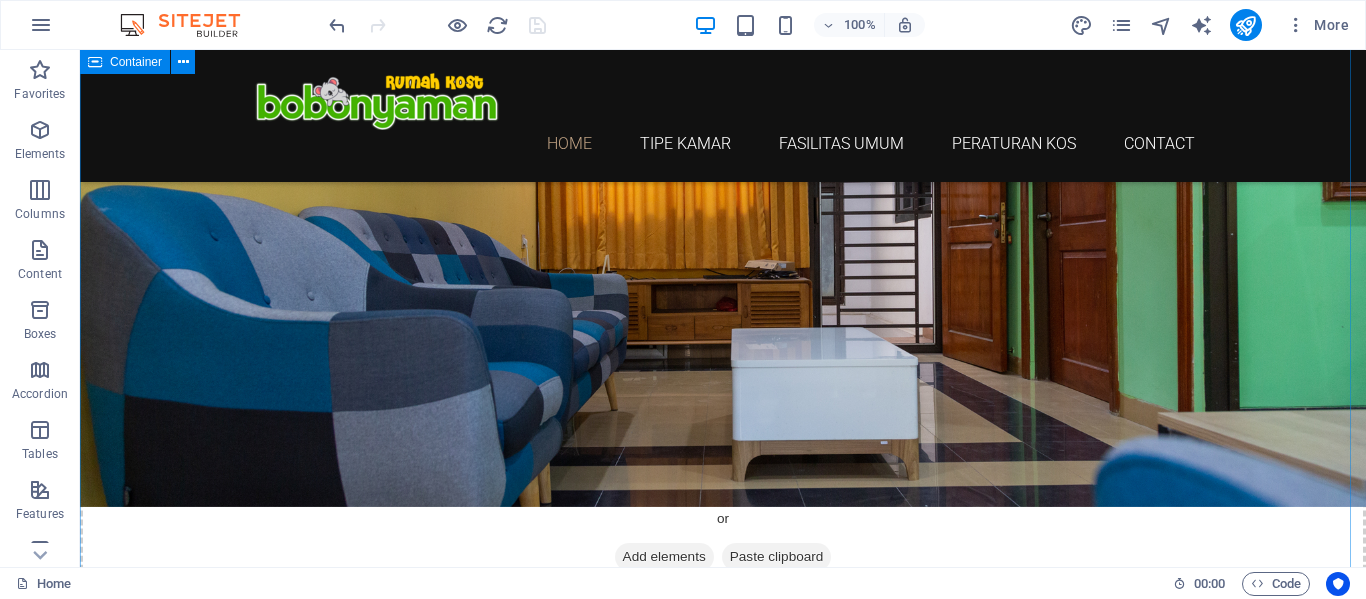 scroll, scrollTop: 1800, scrollLeft: 0, axis: vertical 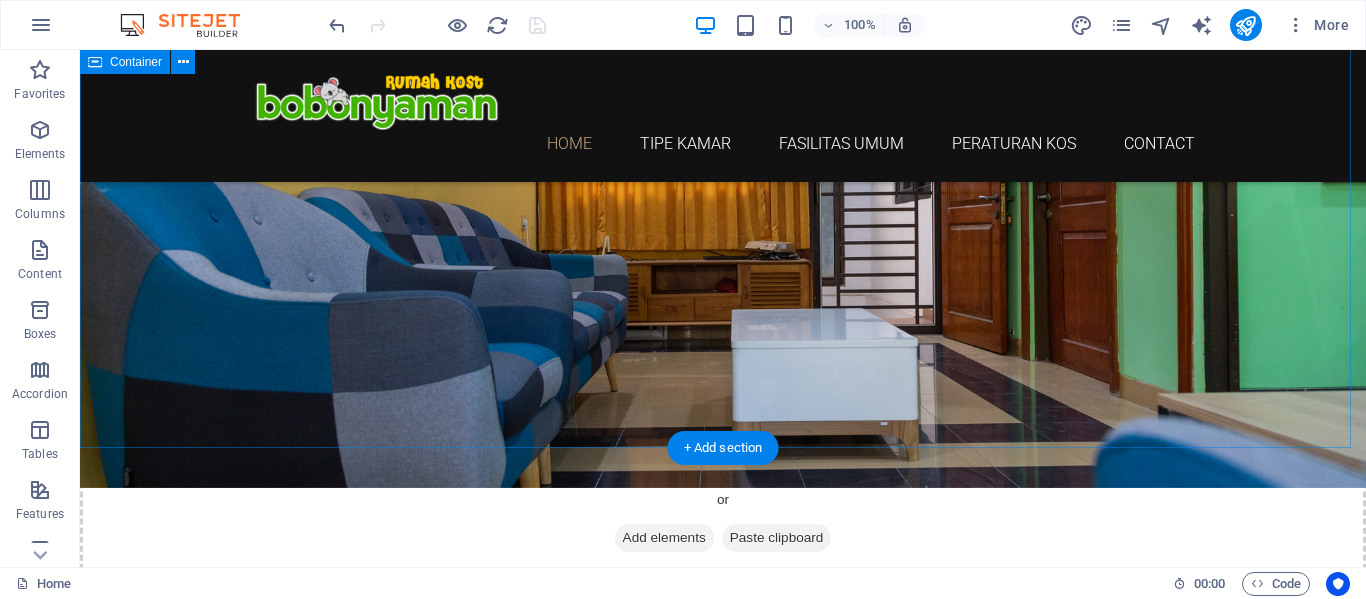 click on "Kelebihan Free Air PAM Bebas biaya air PDAM Free Wifi Tersedia WIFI lancar Free Laundry Terdapat Fasilitas Laundry Free Air Galon Tersedia Air minum Galon Ruang Bersama Dapur, Ruang Tamu, Ruang Makan" at bounding box center [723, 1628] 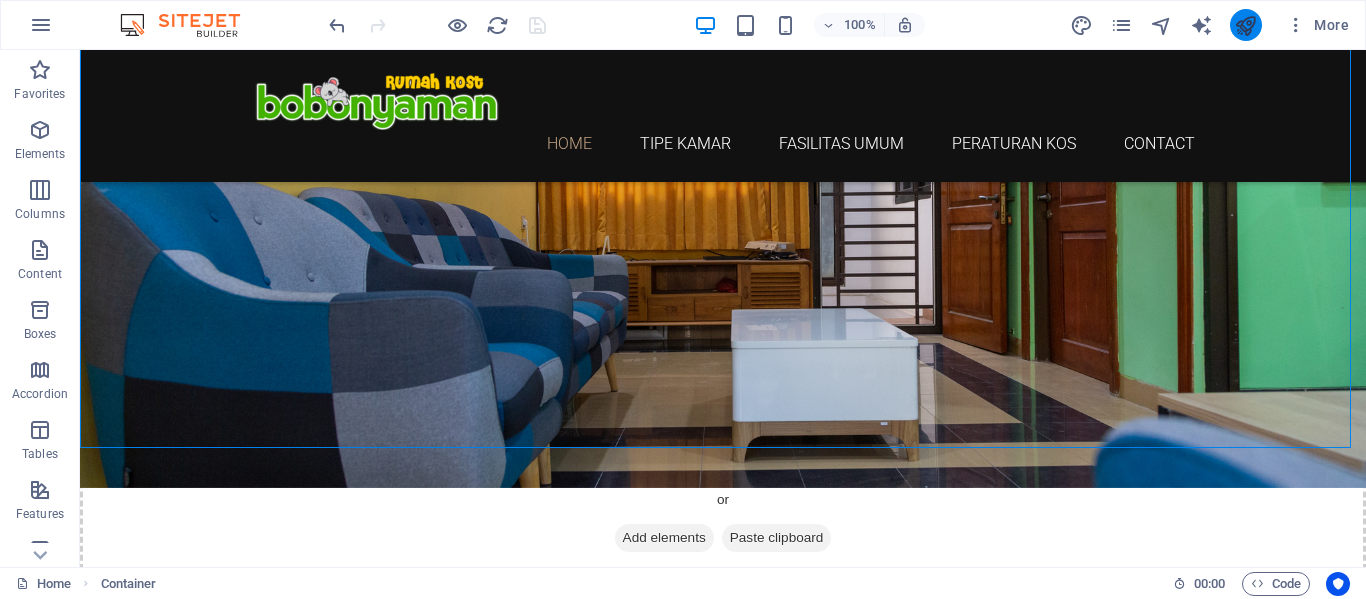 click at bounding box center (1245, 25) 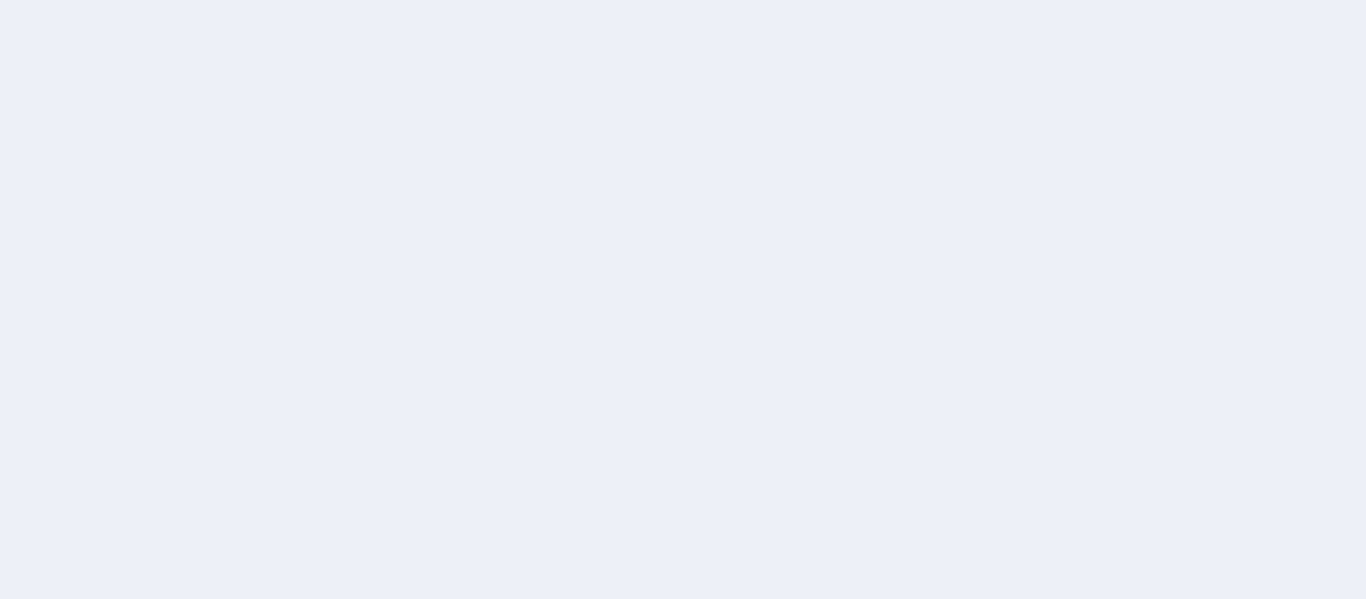 scroll, scrollTop: 0, scrollLeft: 0, axis: both 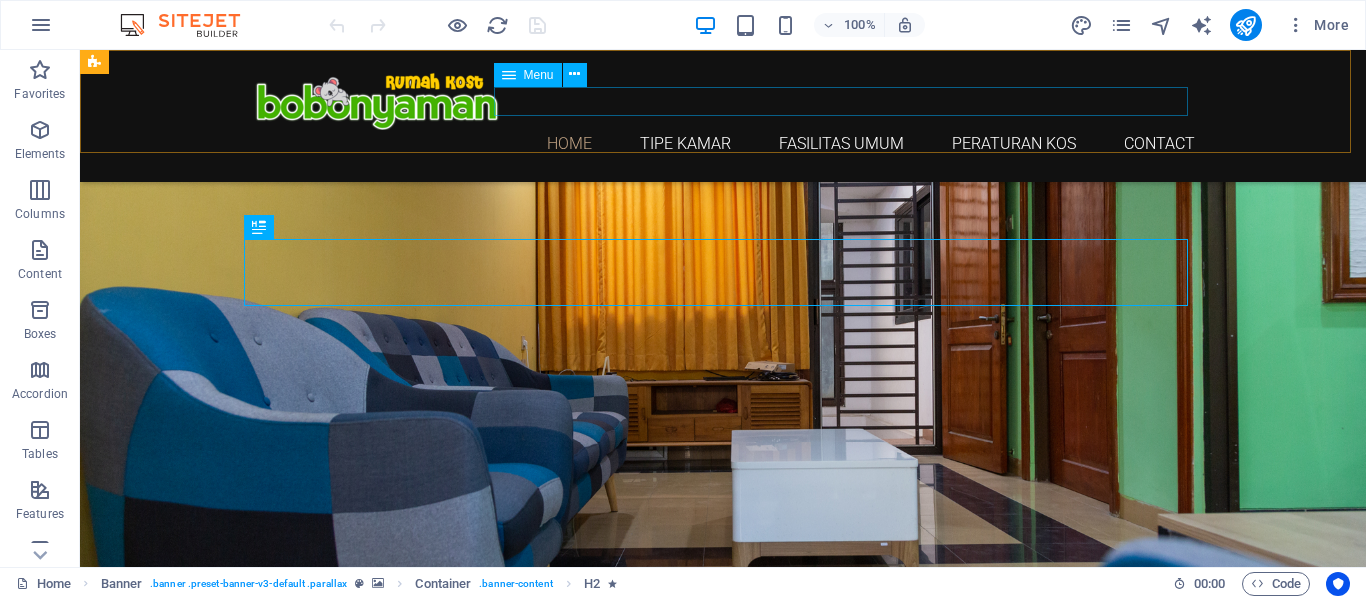 click on "Home Tipe Kamar Fasilitas Umum Peraturan Kos Contact" at bounding box center [723, 144] 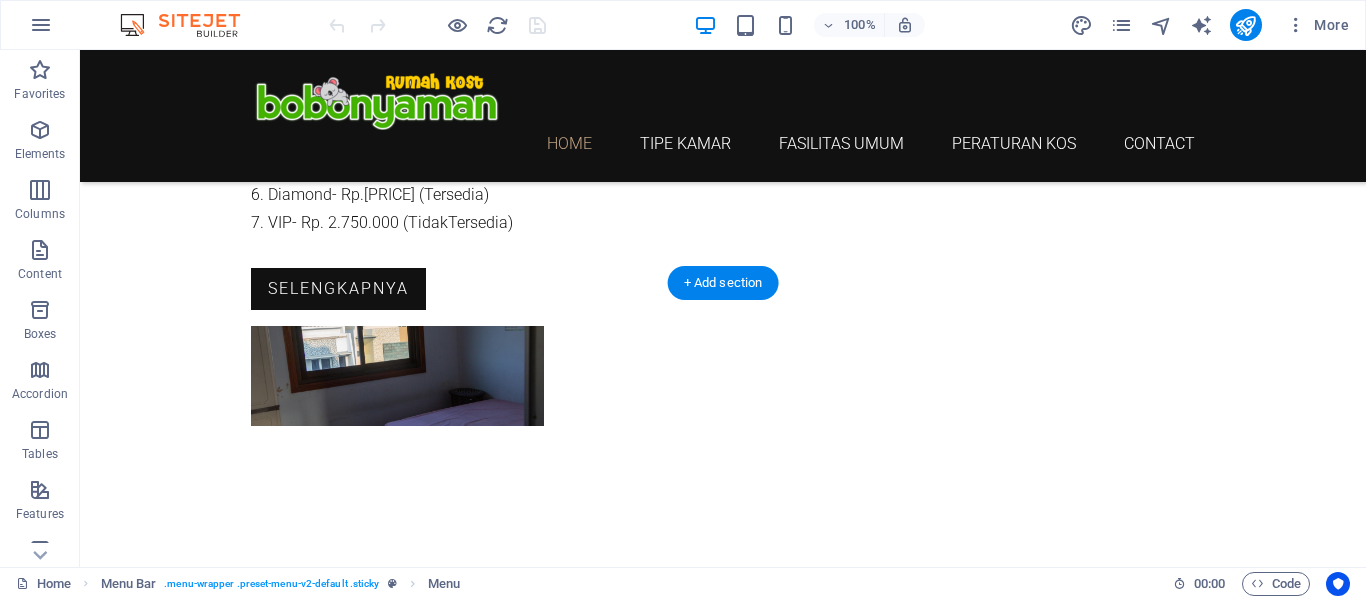 scroll, scrollTop: 1300, scrollLeft: 0, axis: vertical 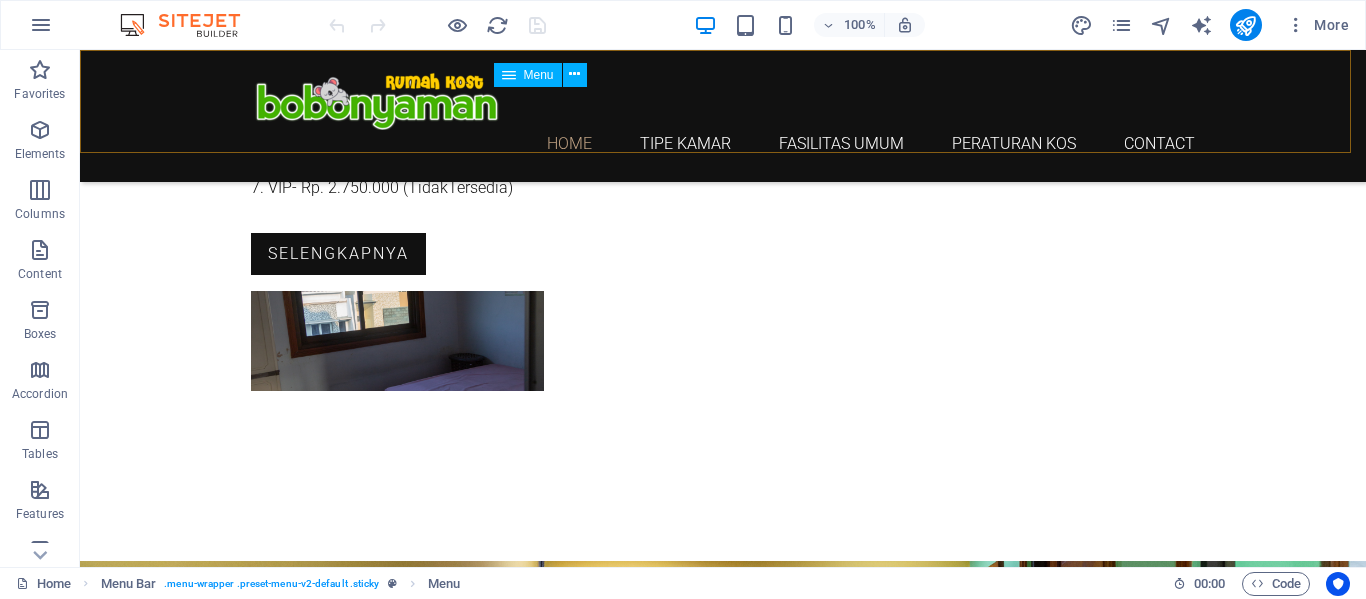 click on "Home Tipe Kamar Fasilitas Umum Peraturan Kos Contact" at bounding box center (723, 144) 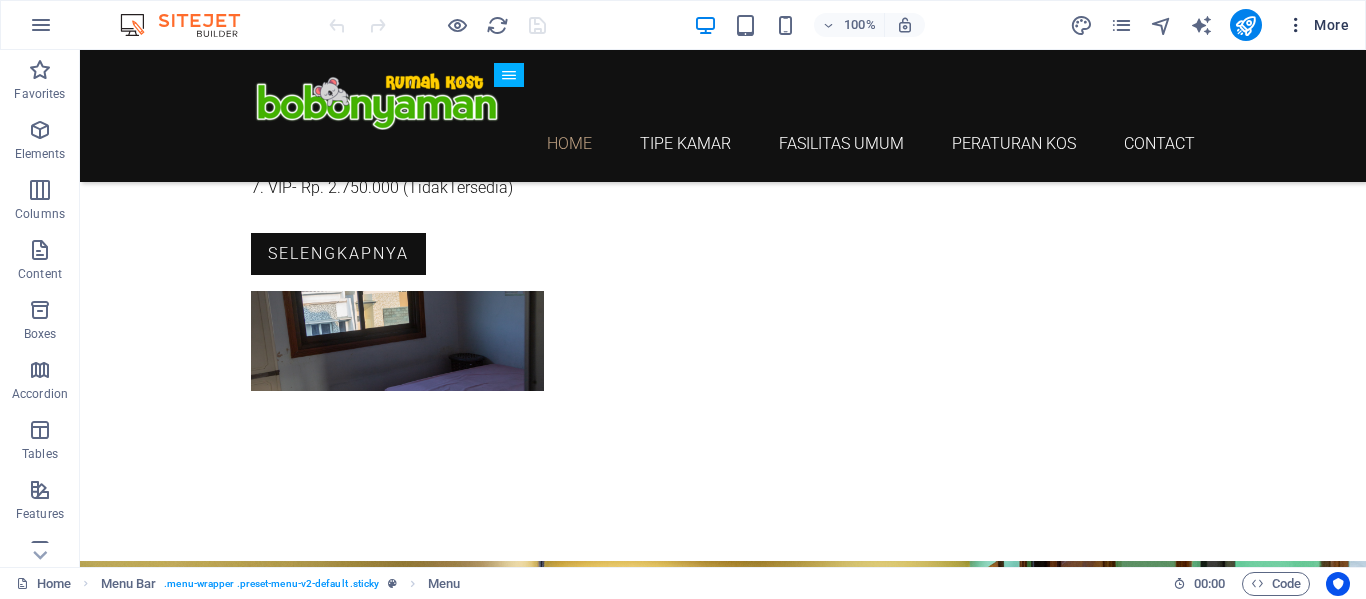 click at bounding box center [1296, 25] 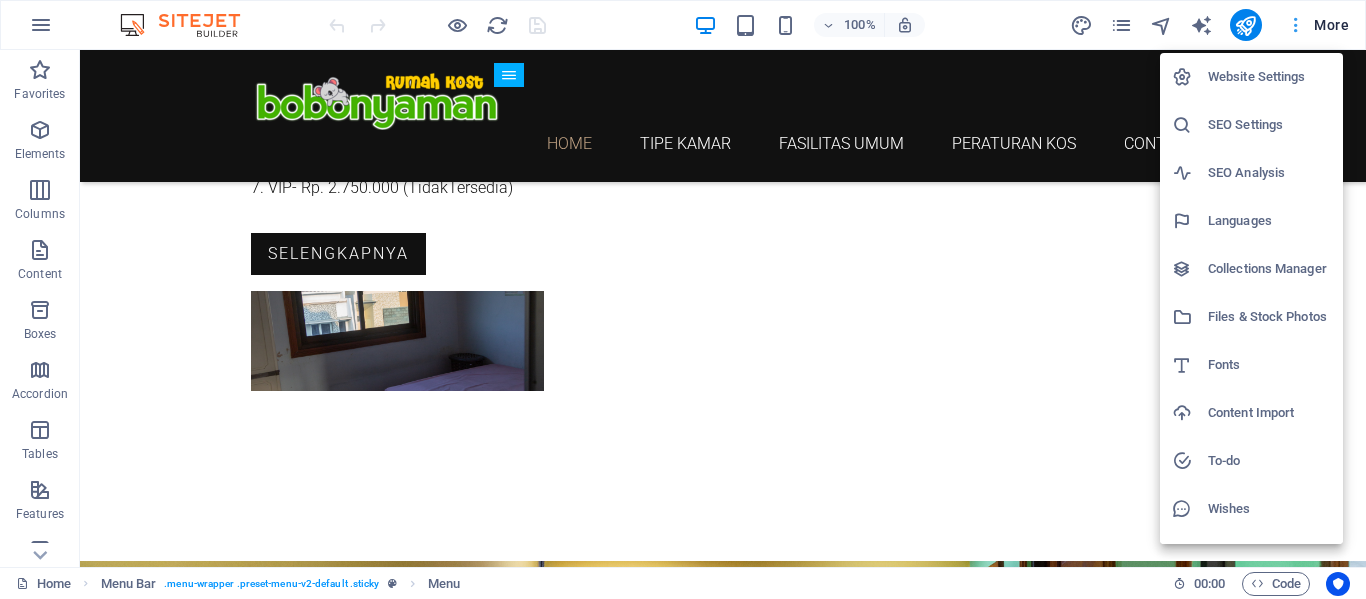 click at bounding box center [683, 299] 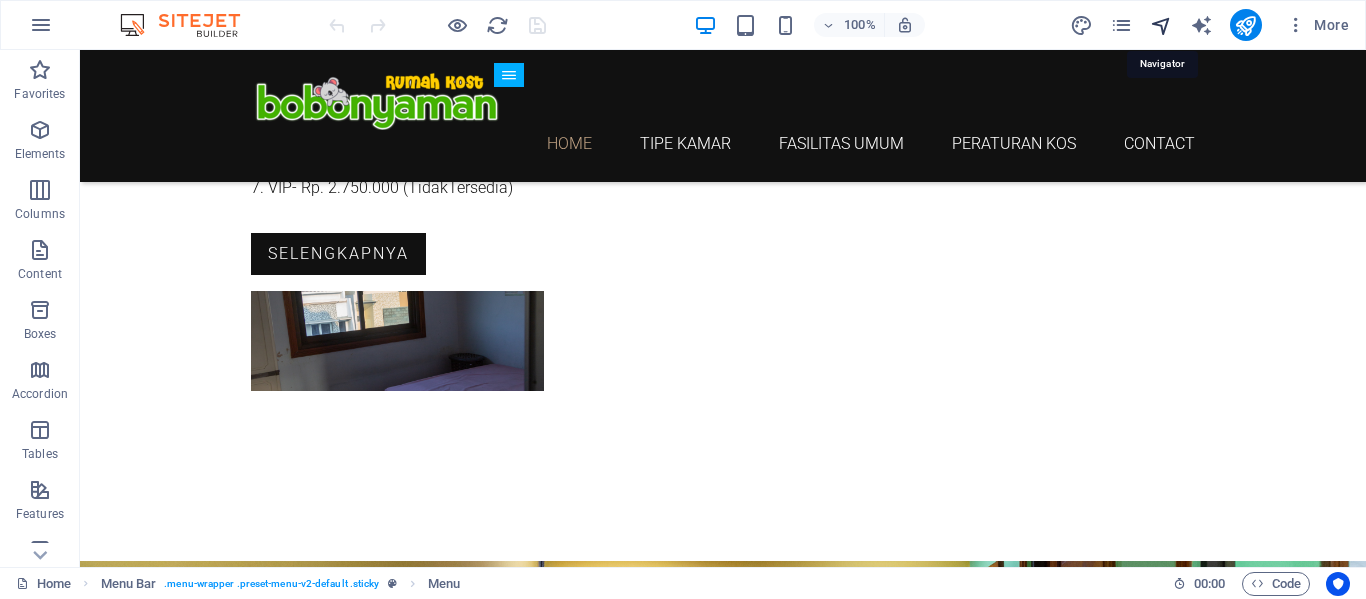 click at bounding box center [1161, 25] 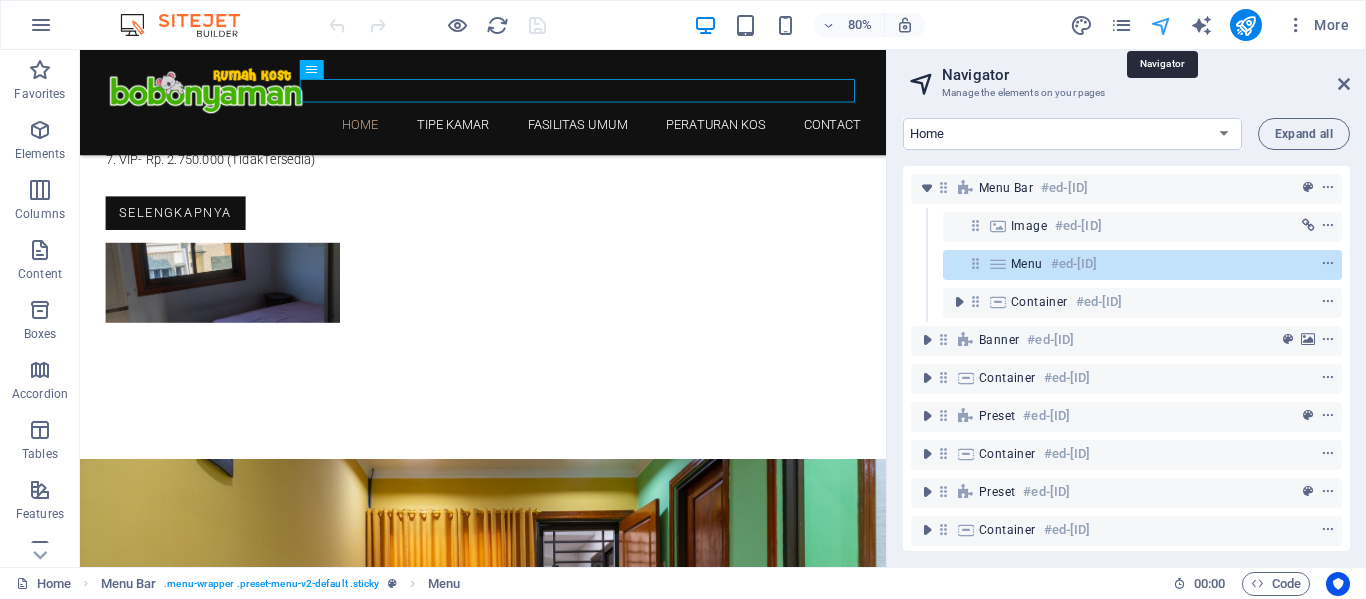click at bounding box center [1161, 25] 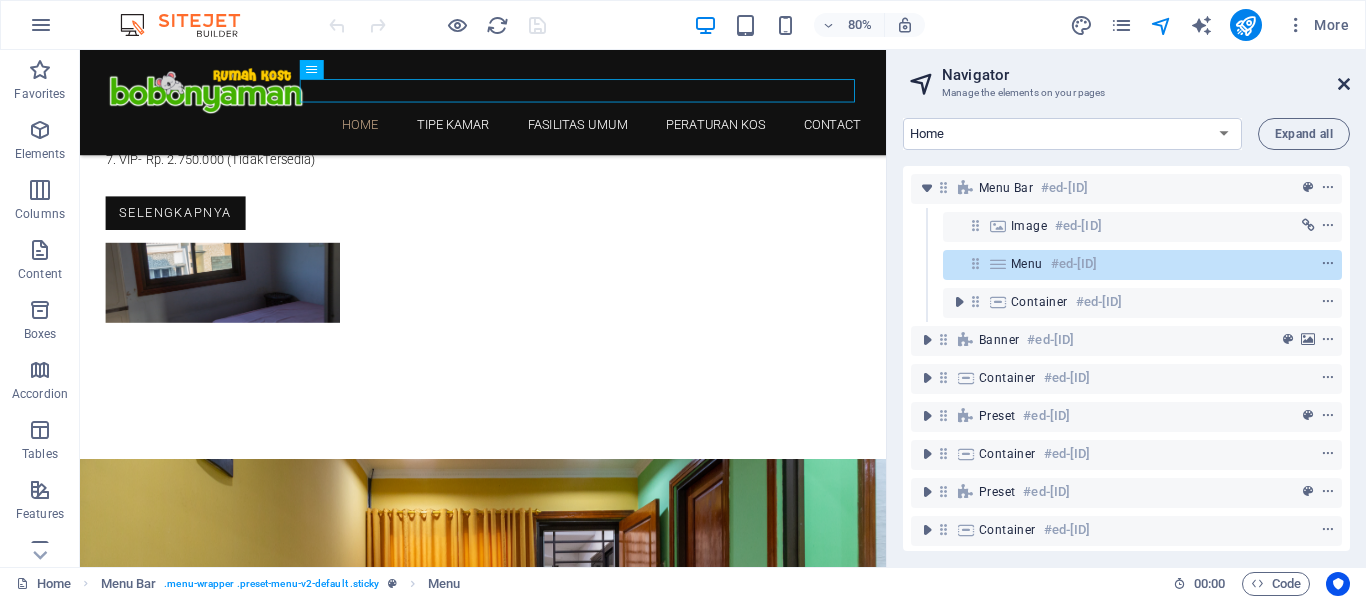 click at bounding box center (1344, 84) 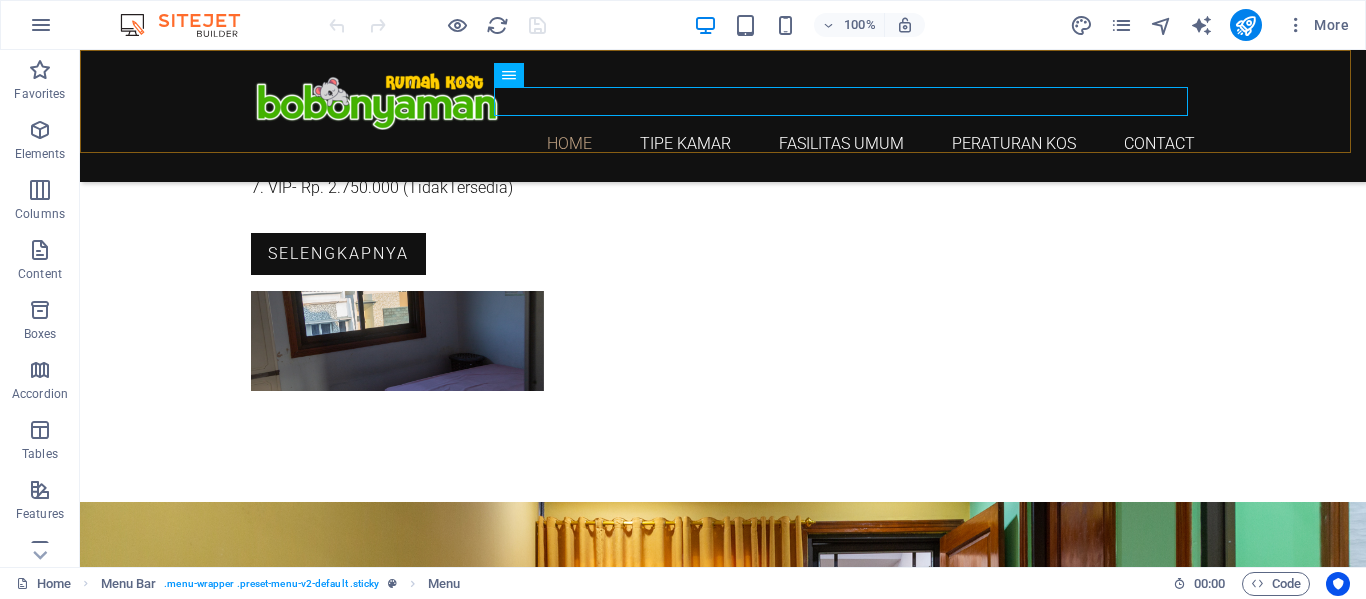 scroll, scrollTop: 1182, scrollLeft: 0, axis: vertical 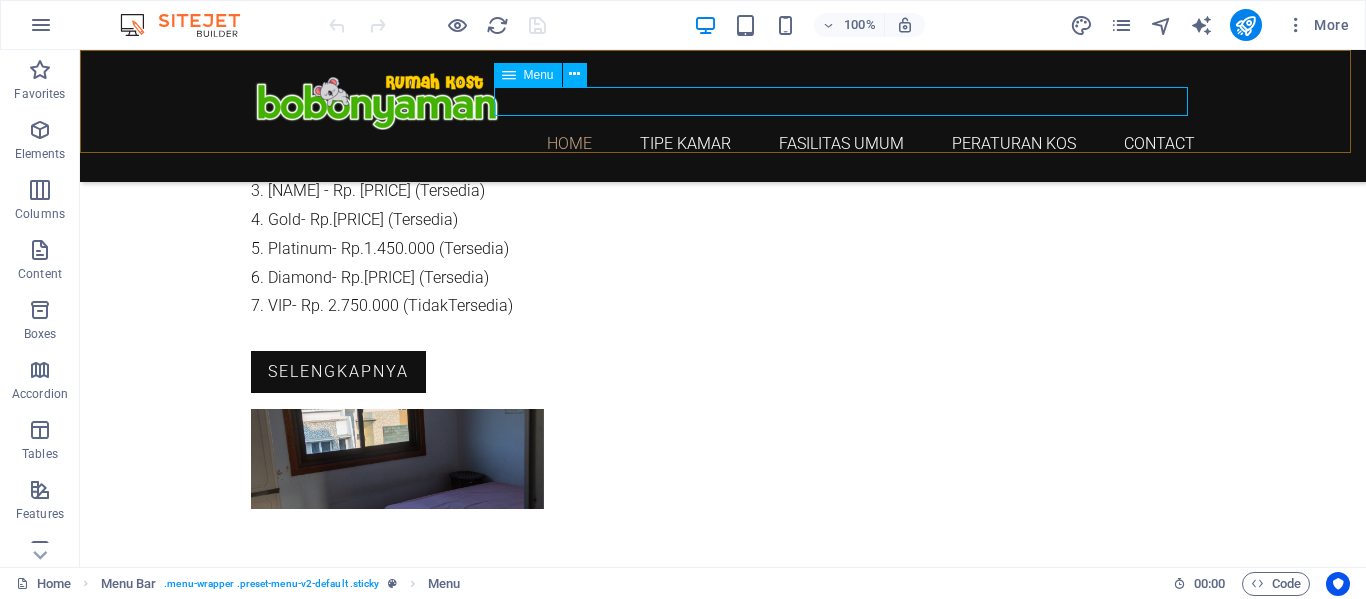 click on "Menu" at bounding box center [539, 75] 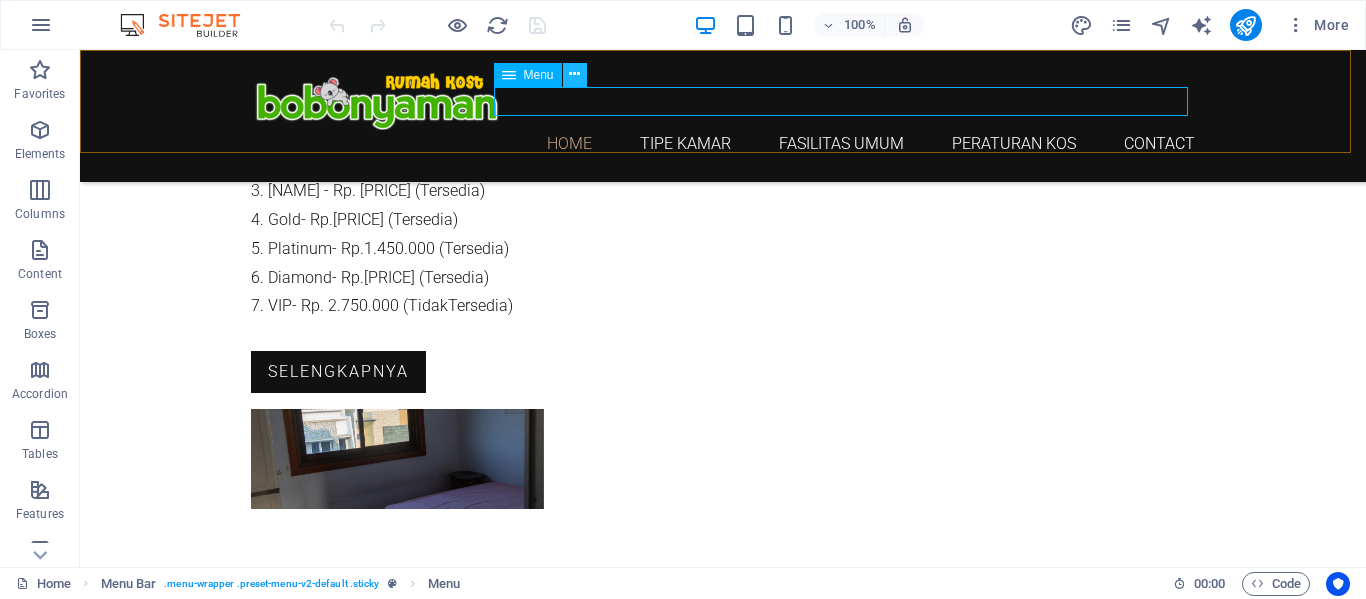 click at bounding box center [575, 75] 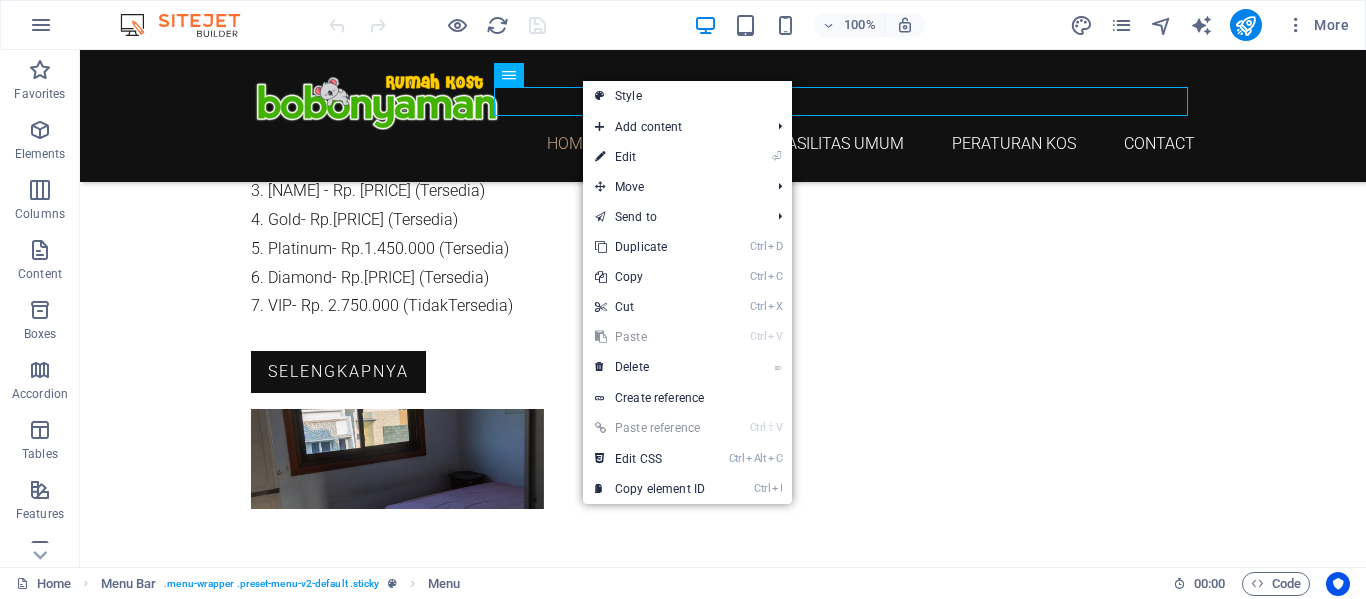 click at bounding box center [723, 854] 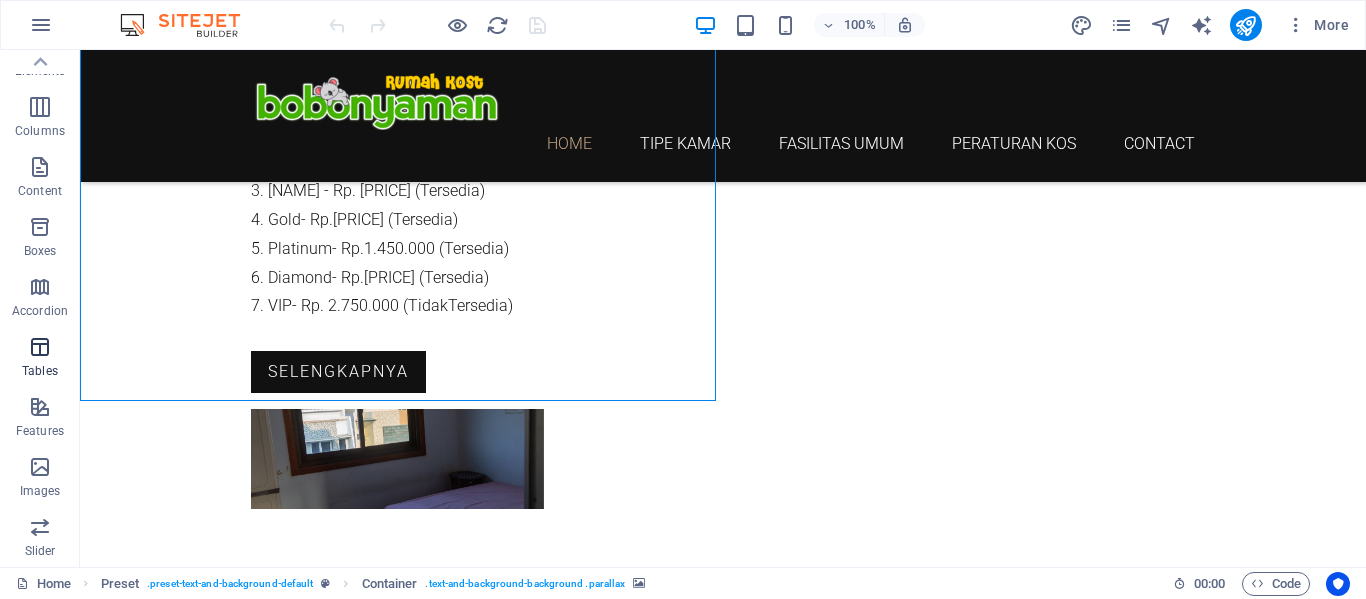 scroll, scrollTop: 0, scrollLeft: 0, axis: both 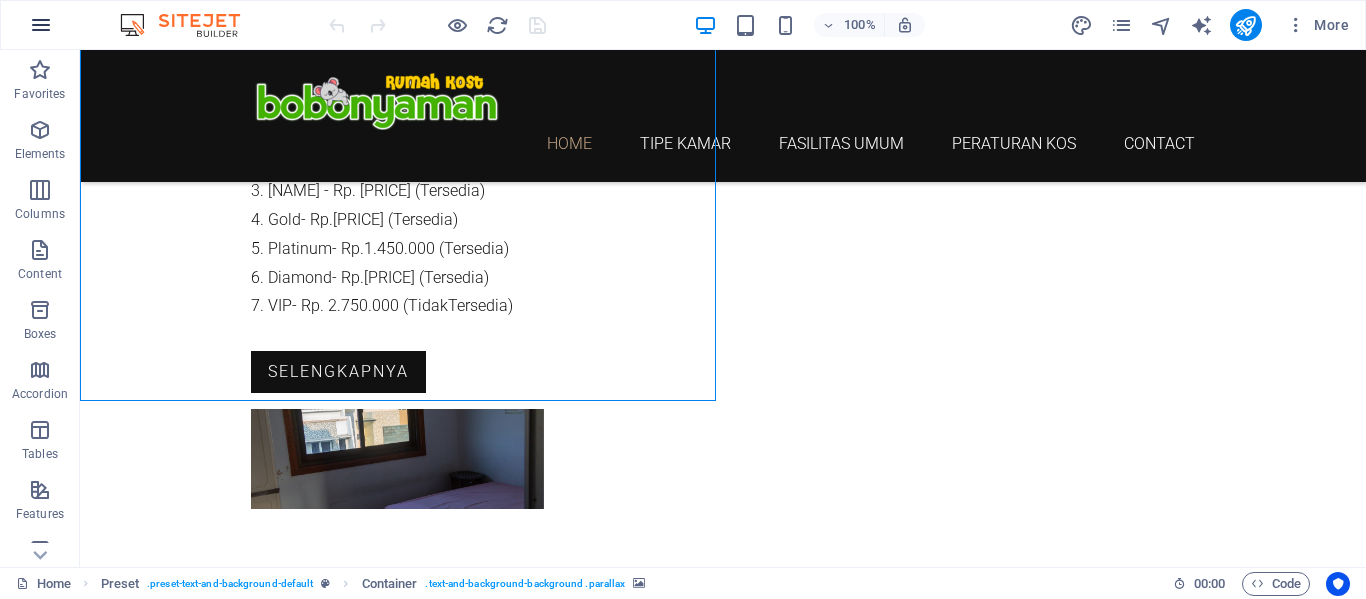 click at bounding box center (41, 25) 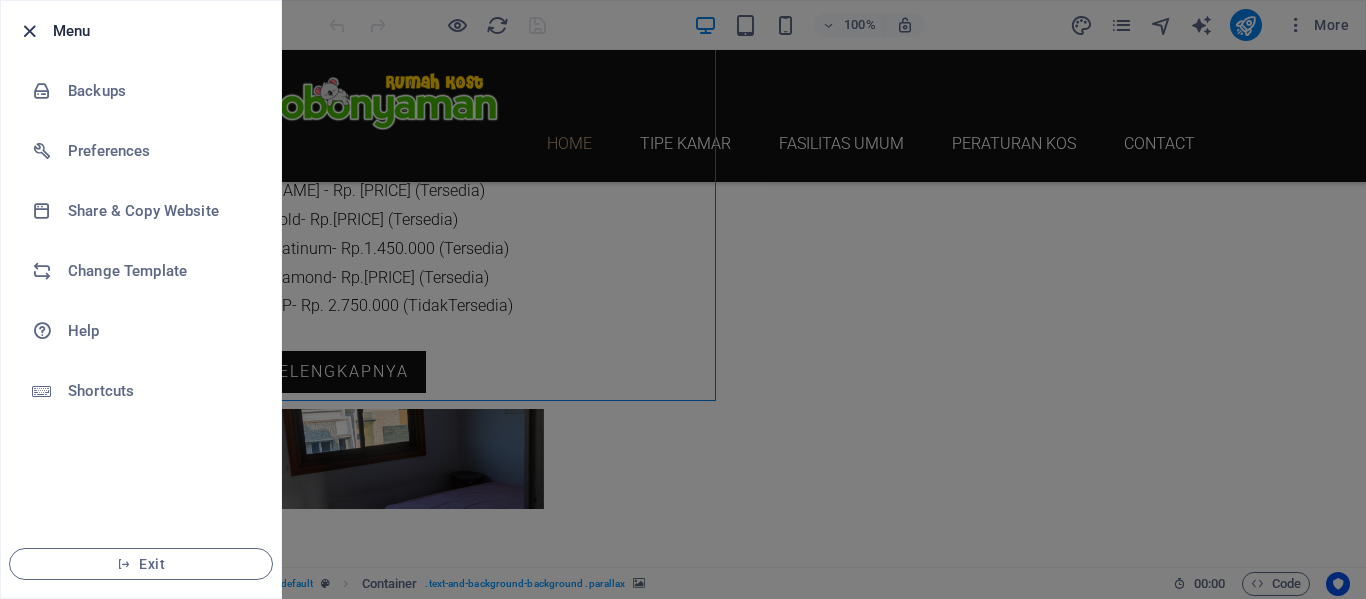 click at bounding box center [29, 31] 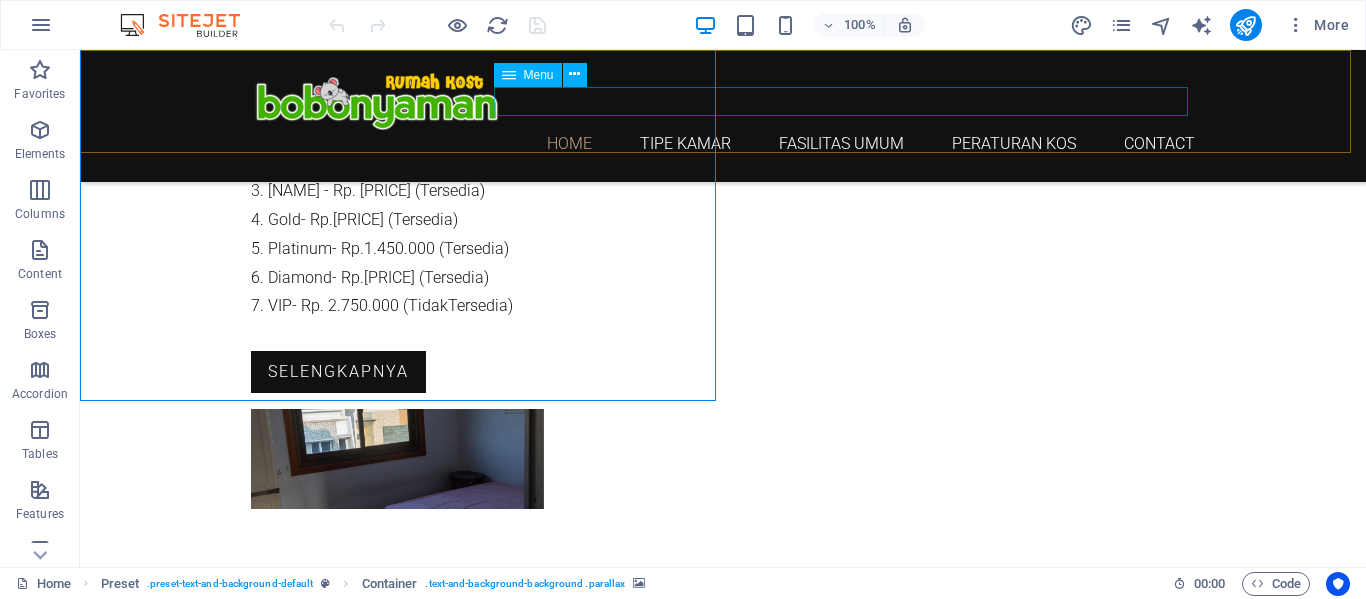 click on "Home Tipe Kamar Fasilitas Umum Peraturan Kos Contact" at bounding box center [723, 144] 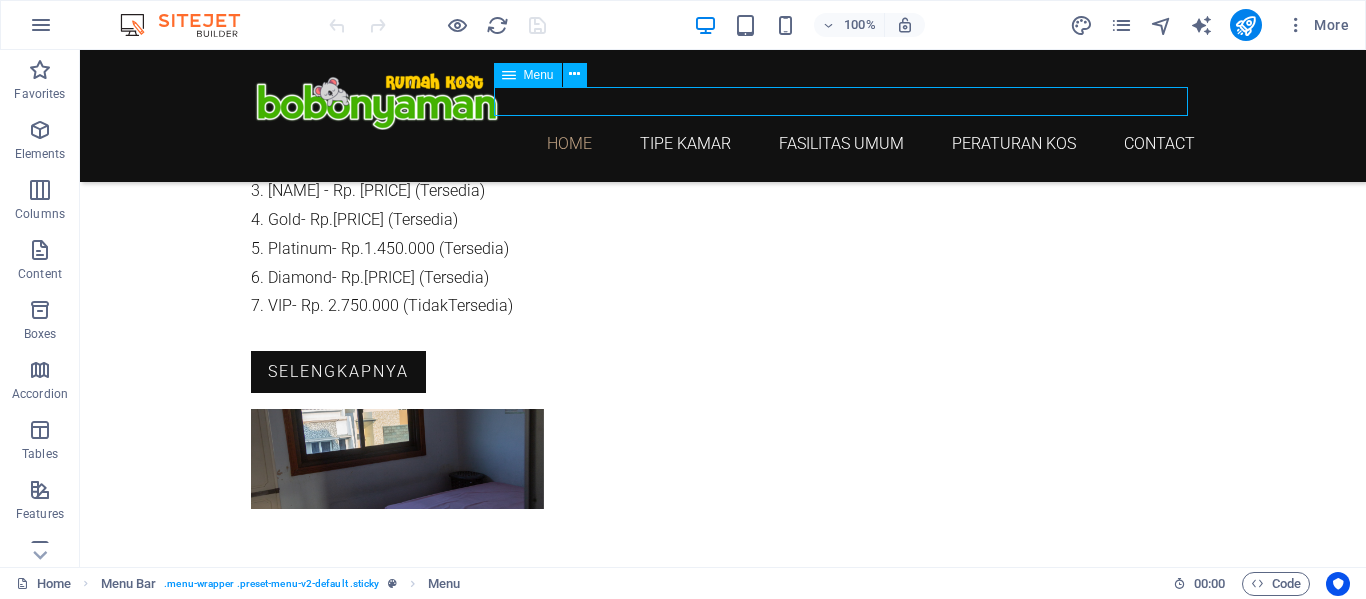 click on "Home Tipe Kamar Fasilitas Umum Peraturan Kos Contact" at bounding box center (723, 144) 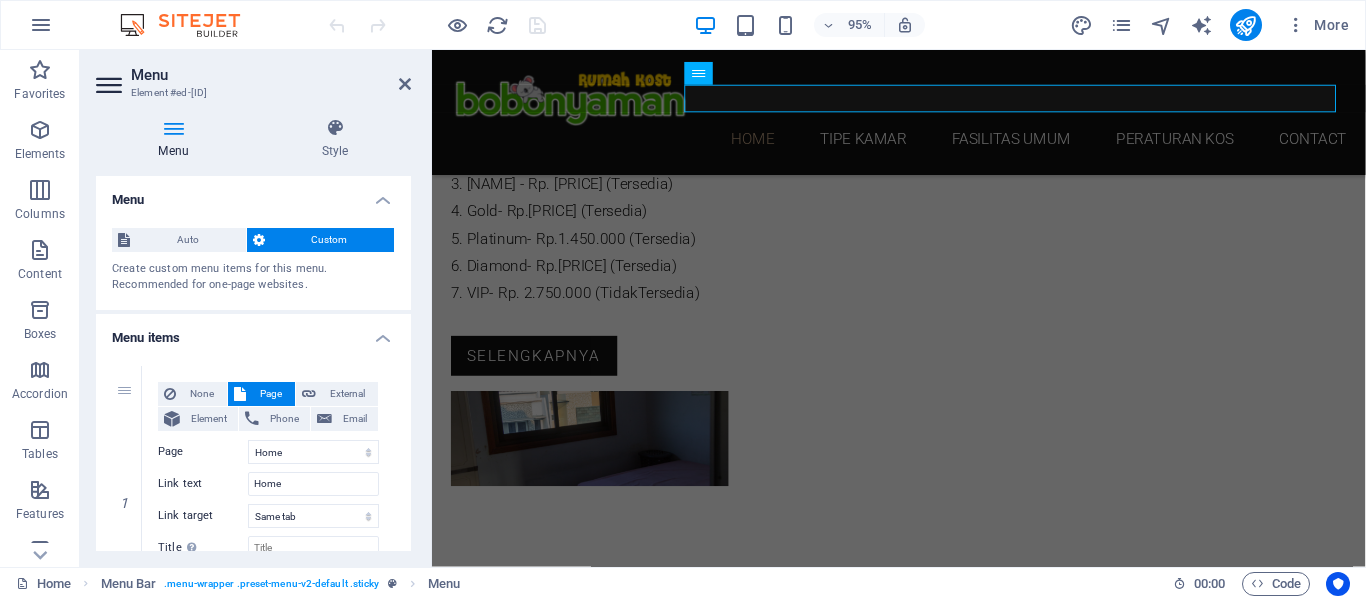 click at bounding box center (923, 854) 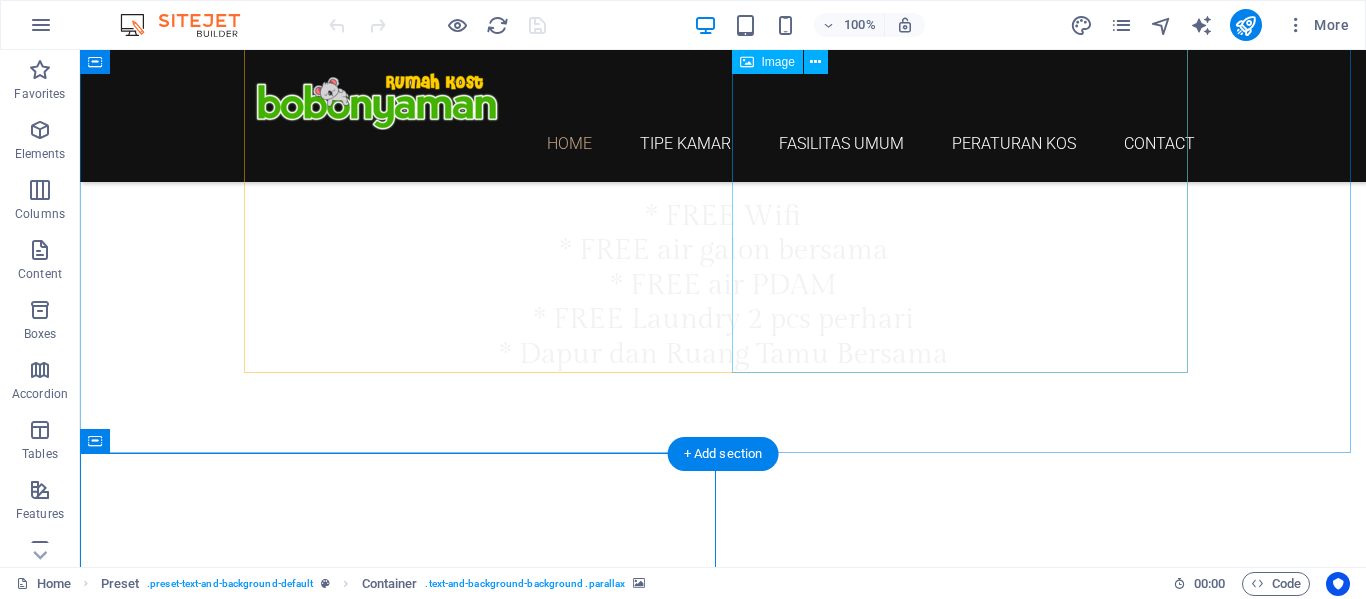 scroll, scrollTop: 457, scrollLeft: 0, axis: vertical 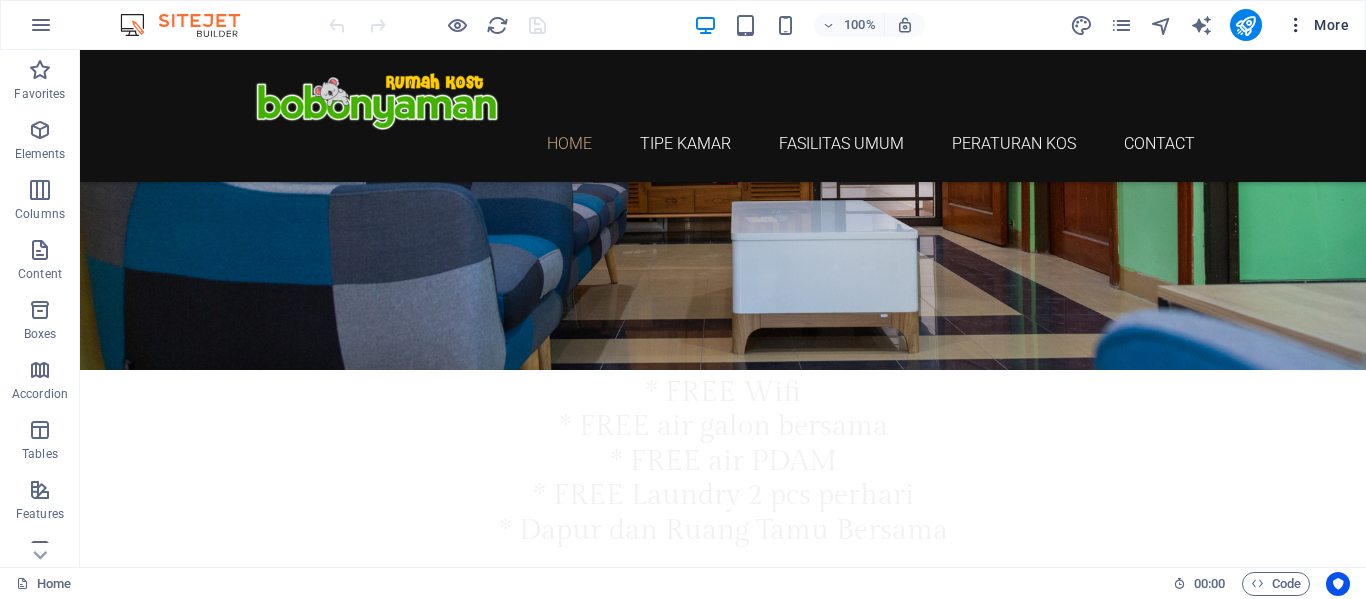 click on "More" at bounding box center (1317, 25) 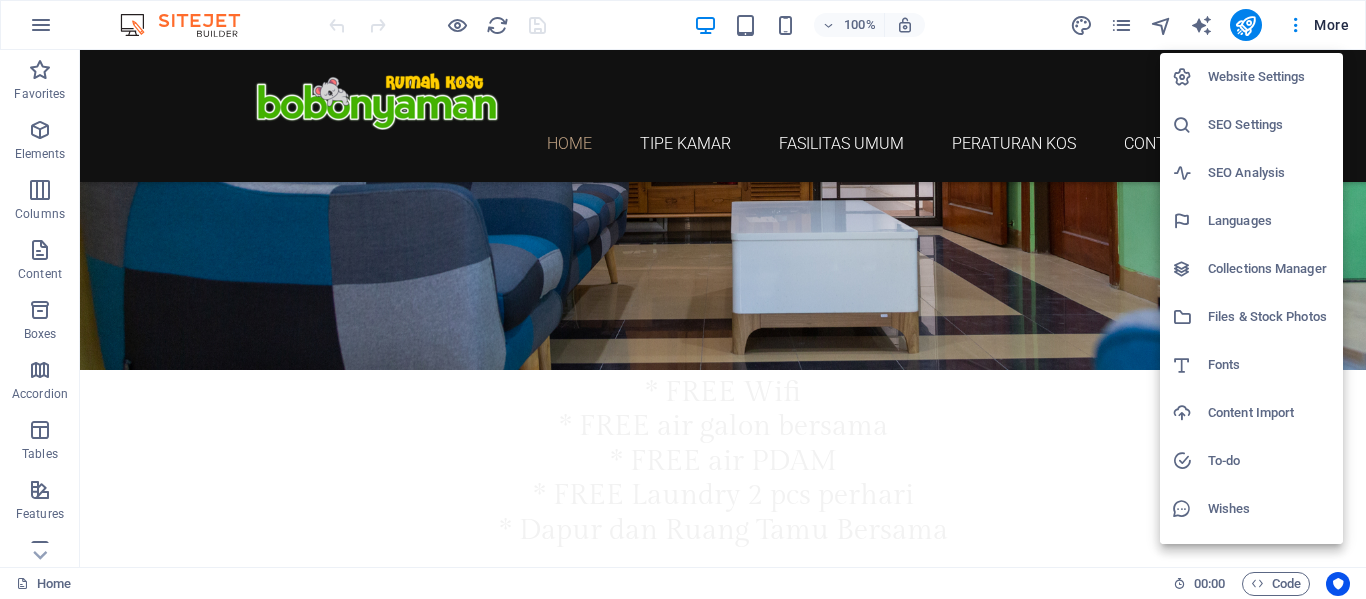 click at bounding box center [683, 299] 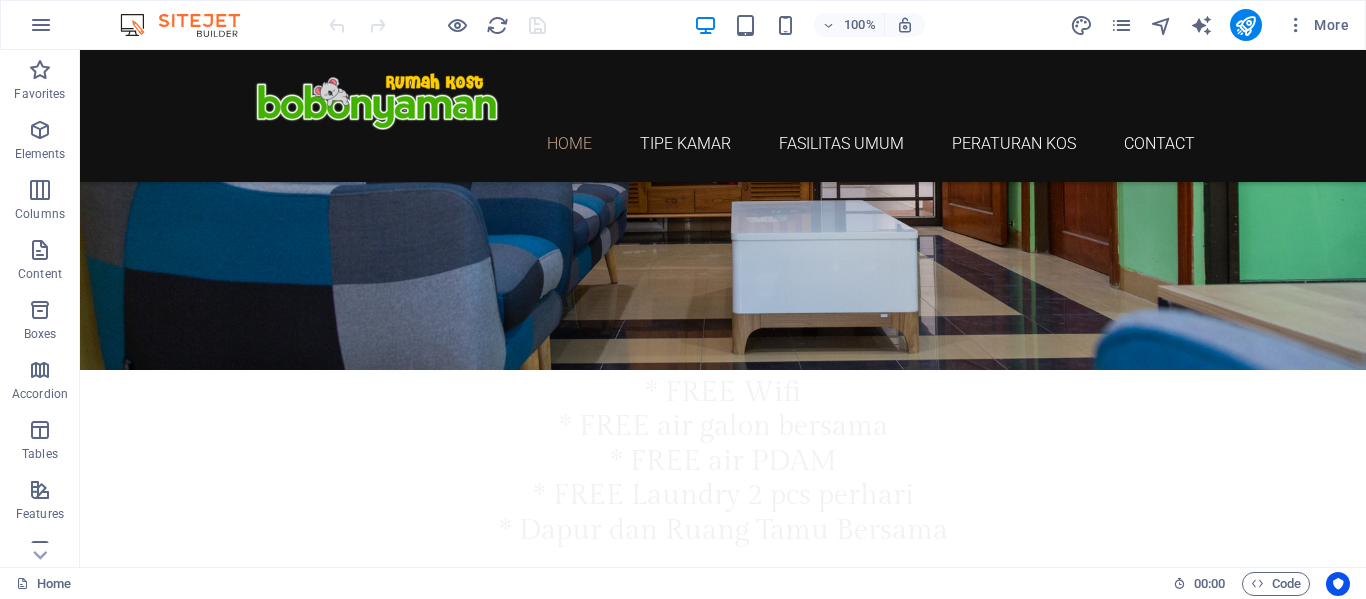 click at bounding box center (1296, 25) 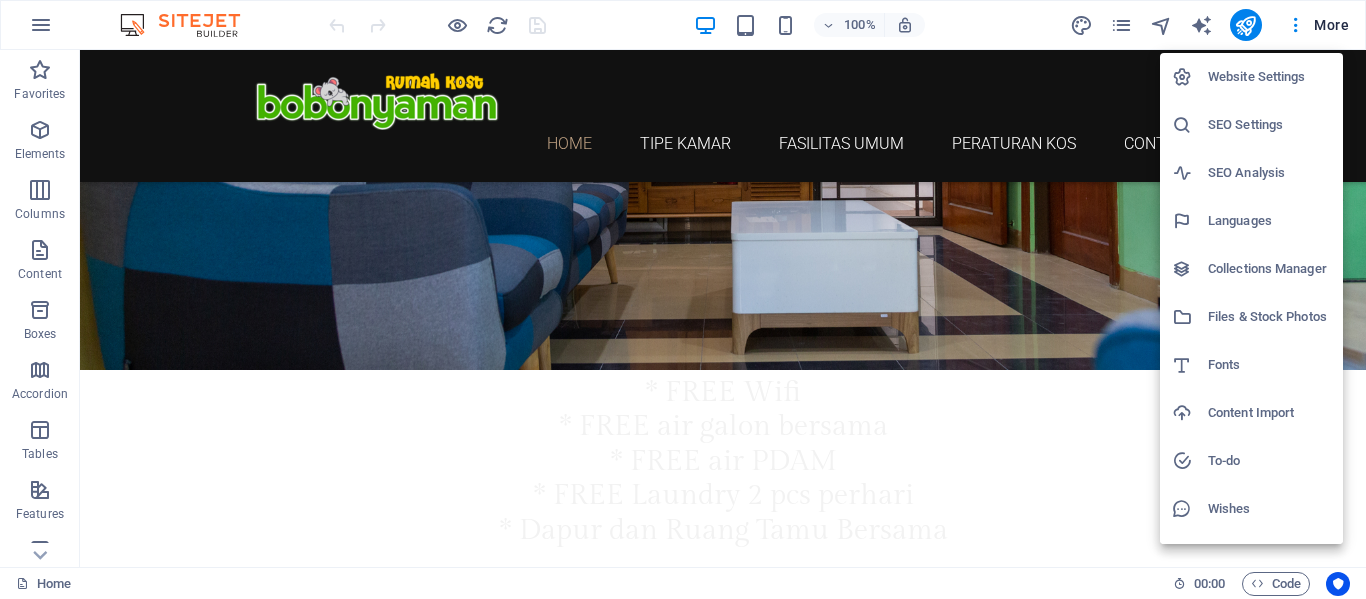 click at bounding box center [683, 299] 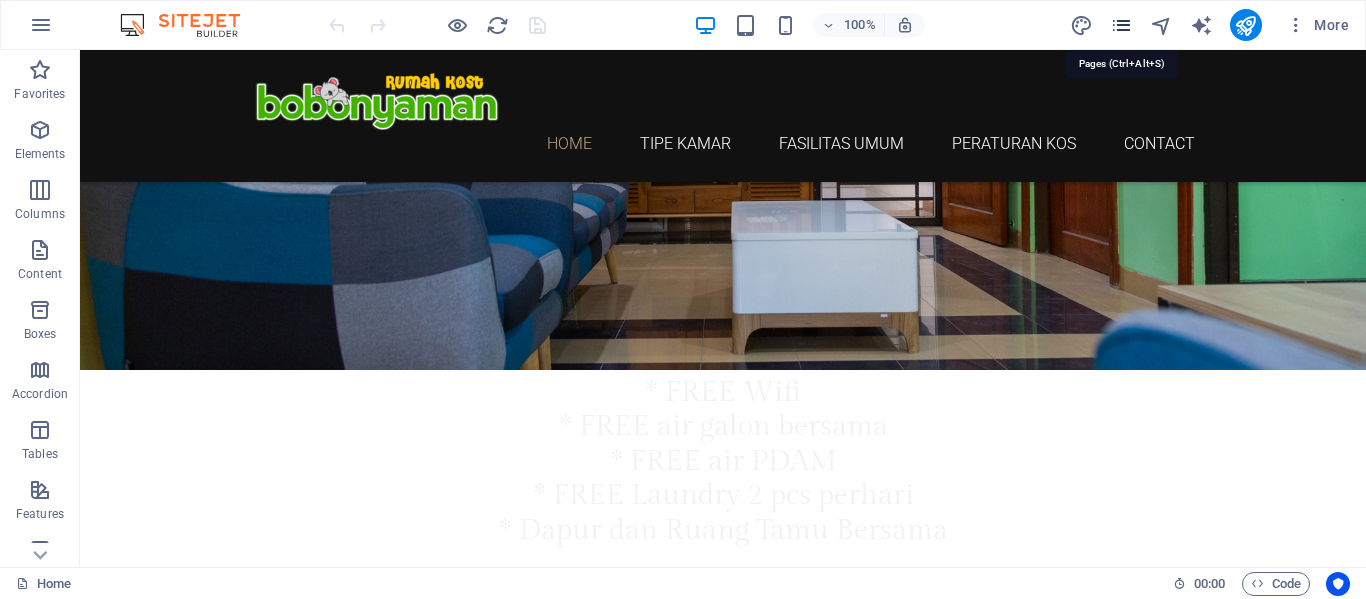 click at bounding box center [1121, 25] 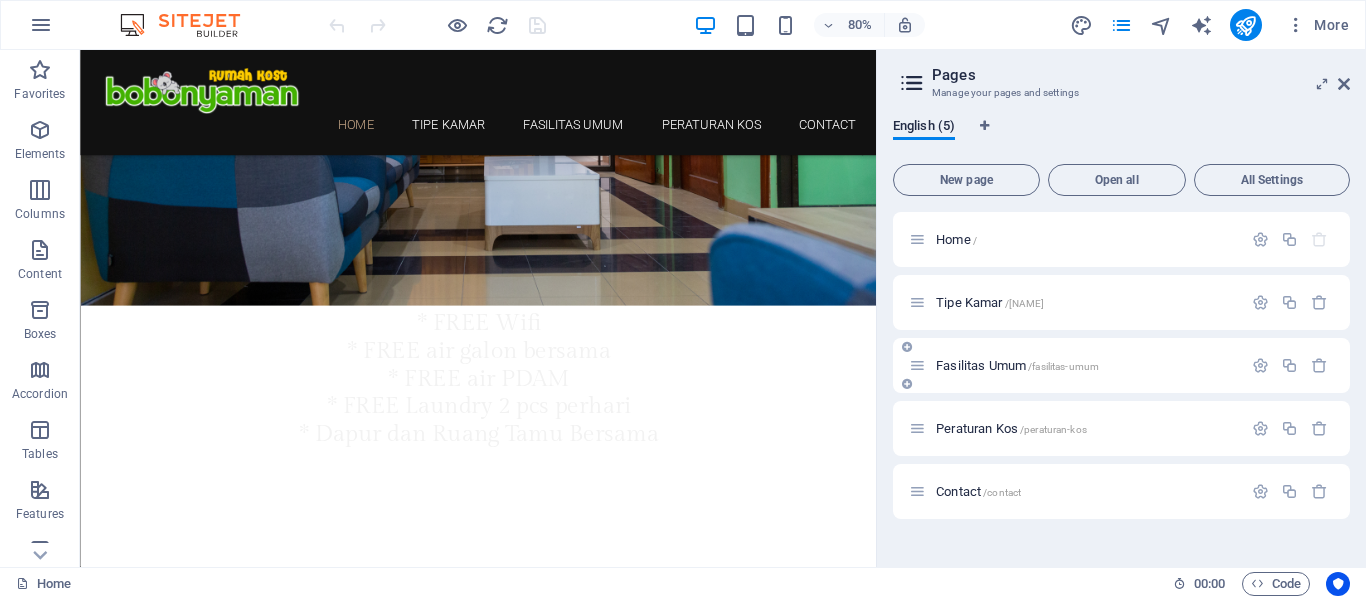 click on "Fasilitas Umum /fasilitas-umum" at bounding box center [1017, 365] 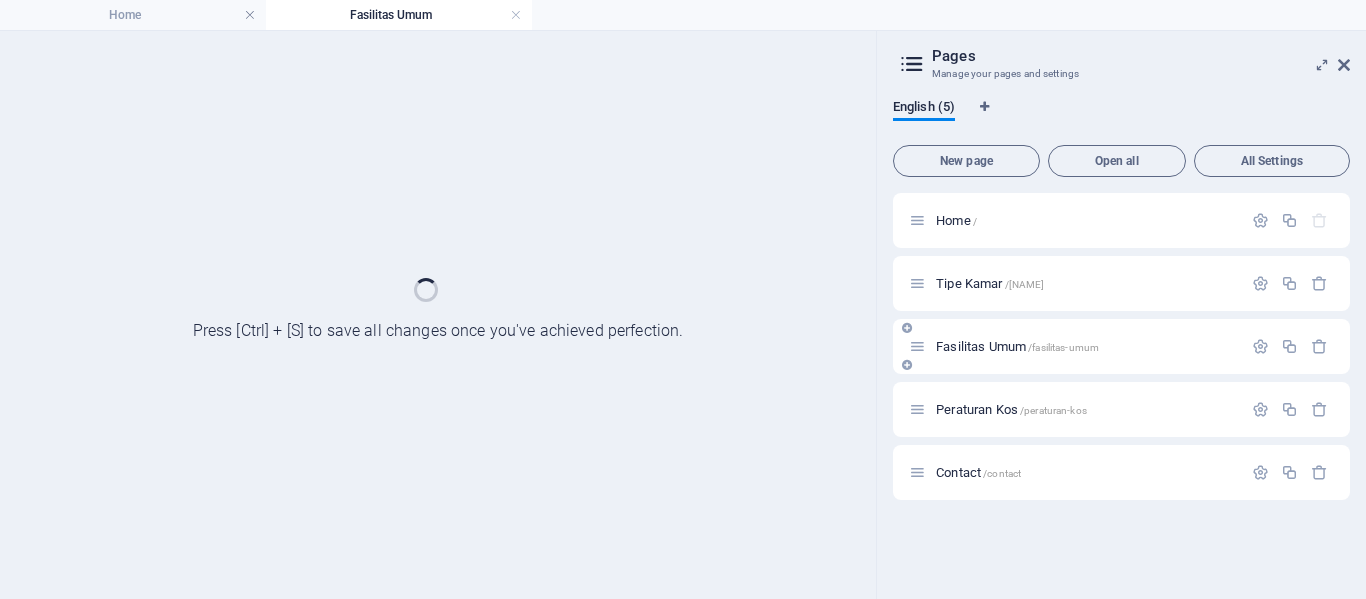 scroll, scrollTop: 0, scrollLeft: 0, axis: both 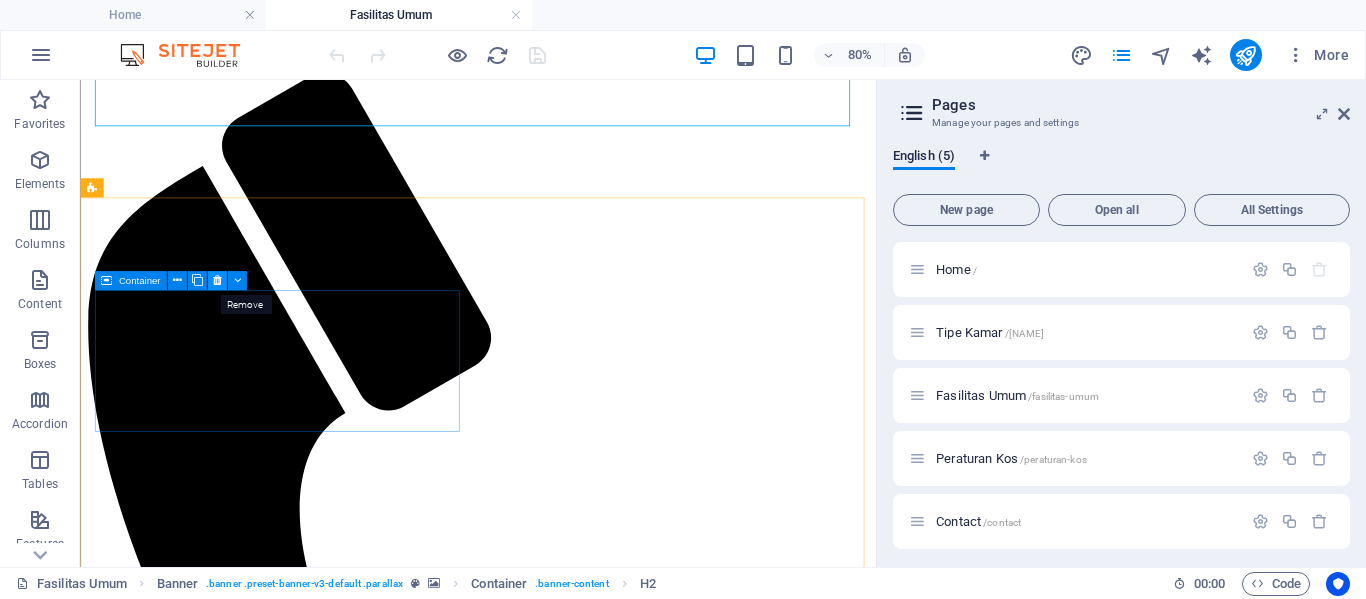 click at bounding box center (216, 280) 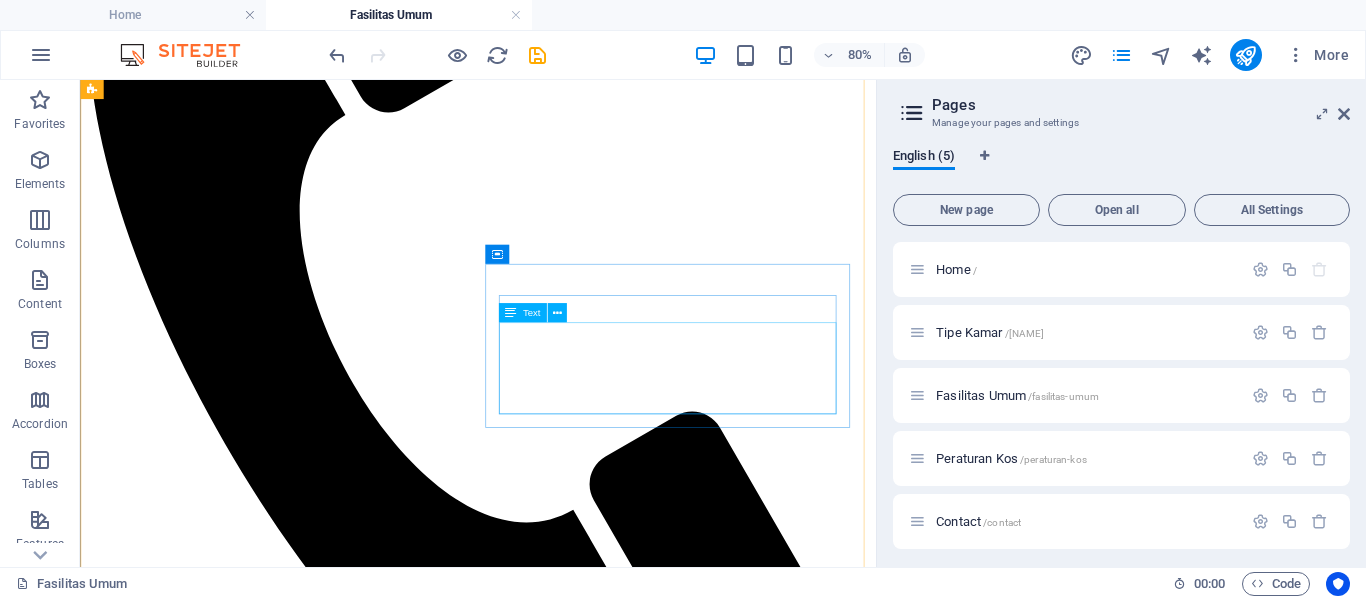 scroll, scrollTop: 300, scrollLeft: 0, axis: vertical 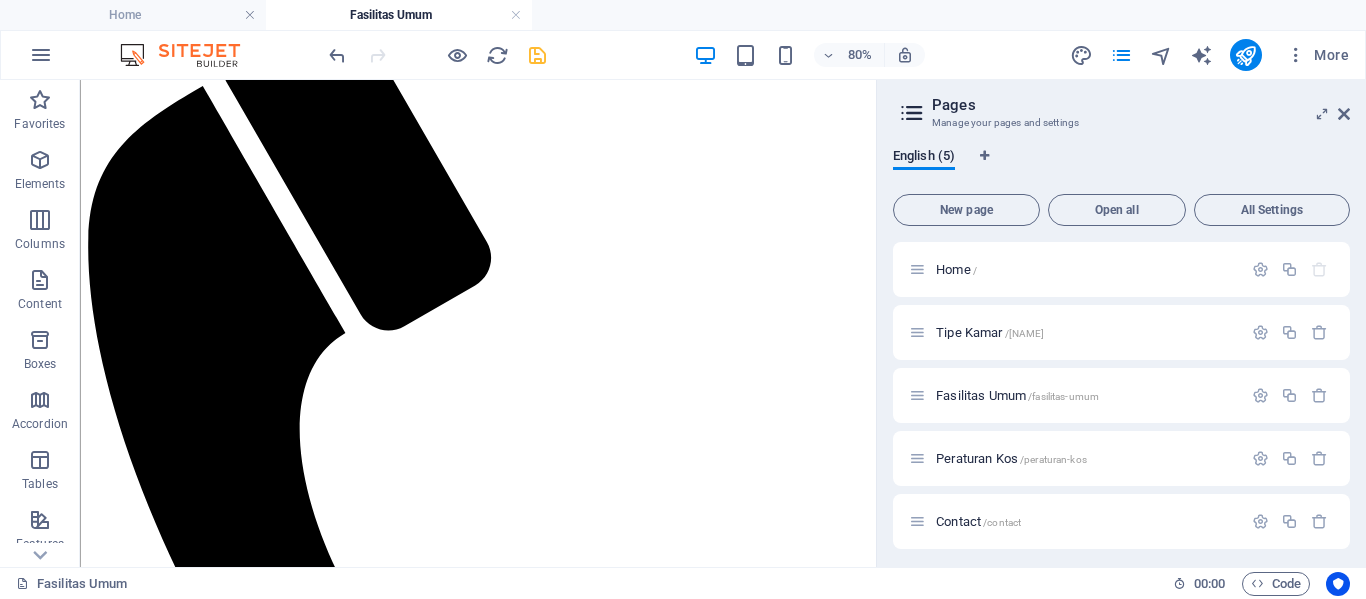 click at bounding box center [537, 55] 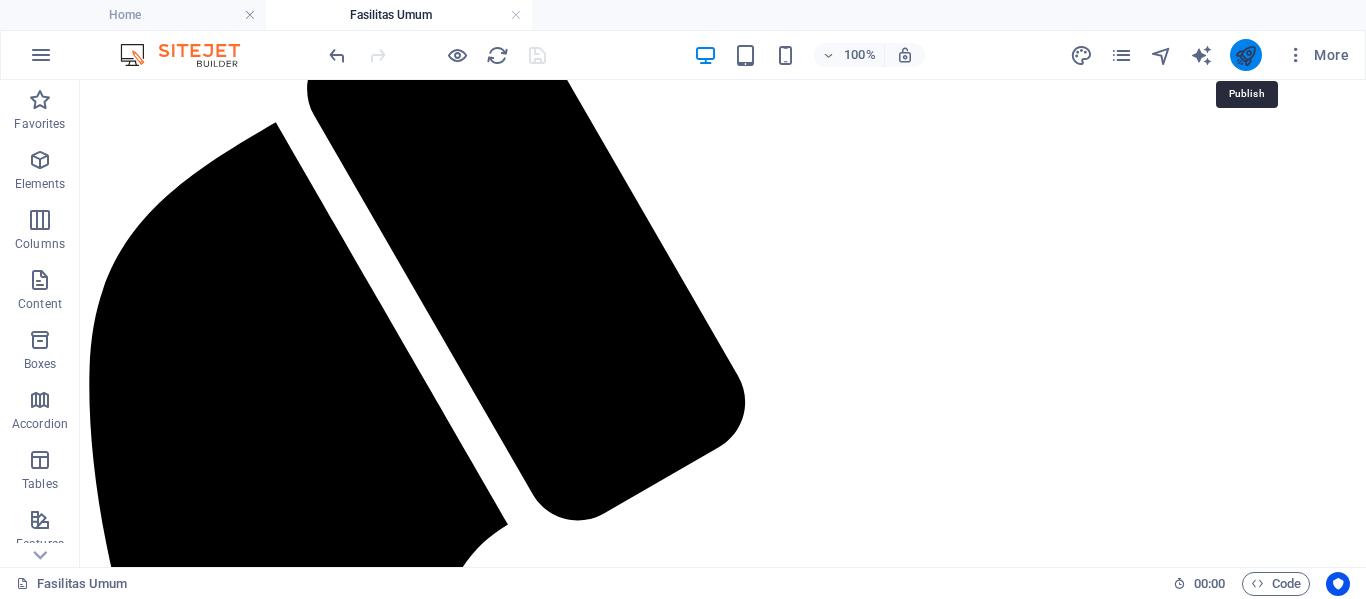 click at bounding box center (1245, 55) 